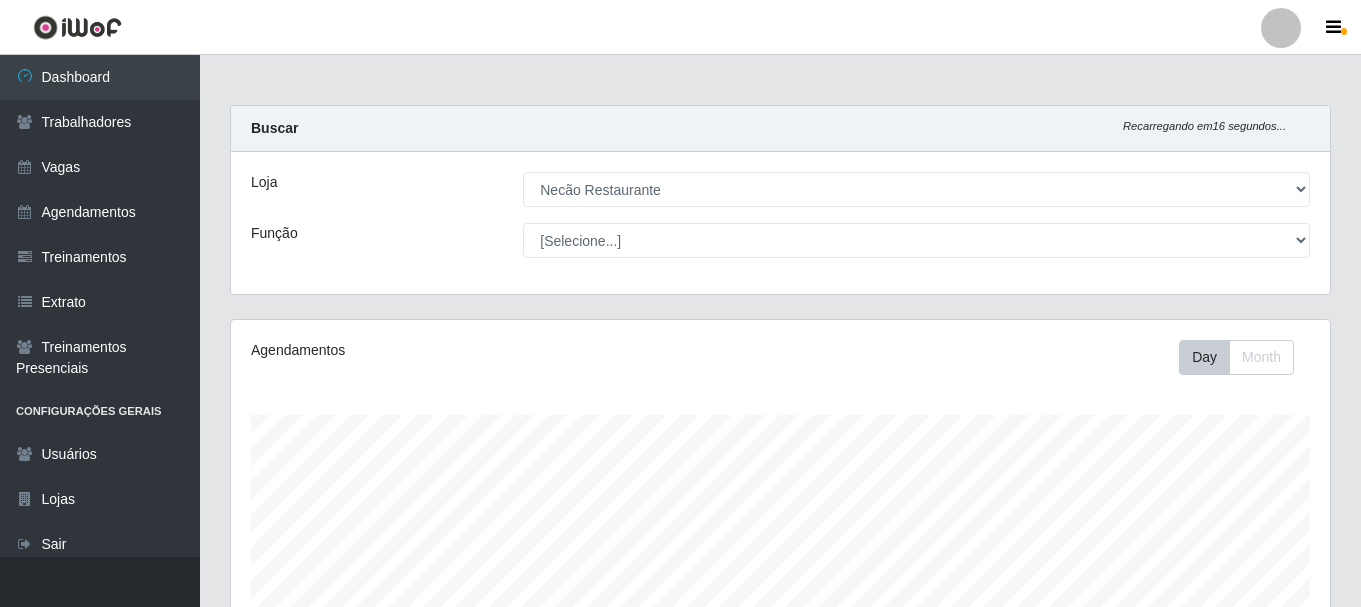 select on "334" 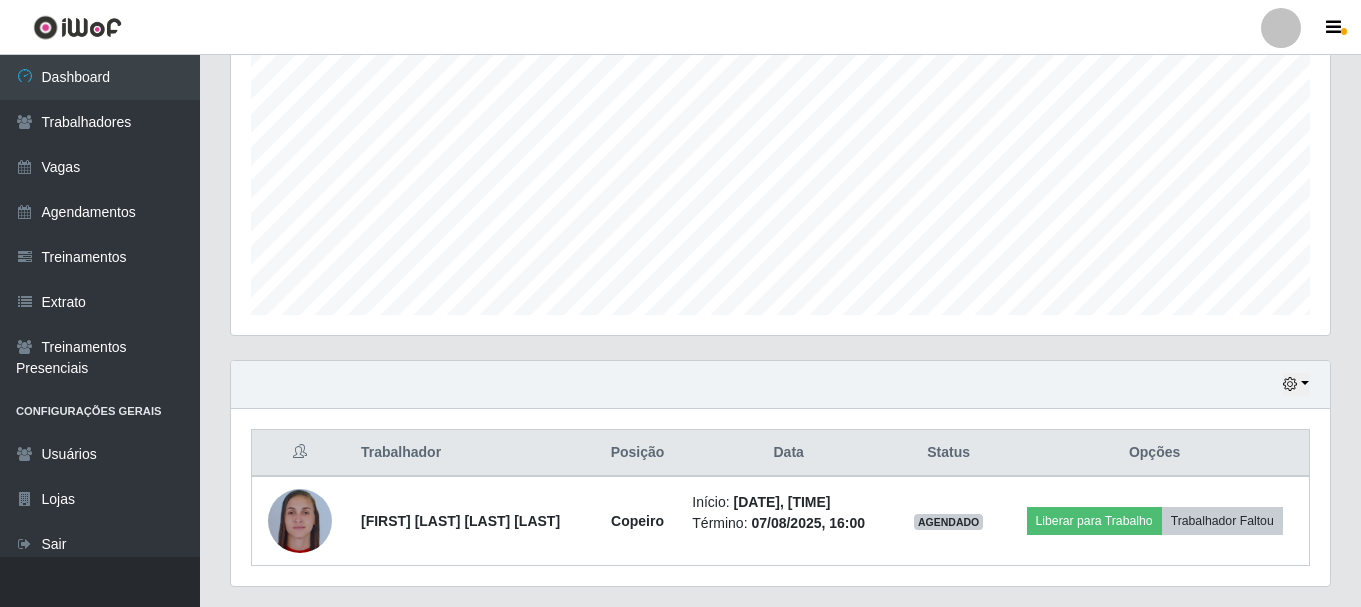 scroll, scrollTop: 999585, scrollLeft: 998901, axis: both 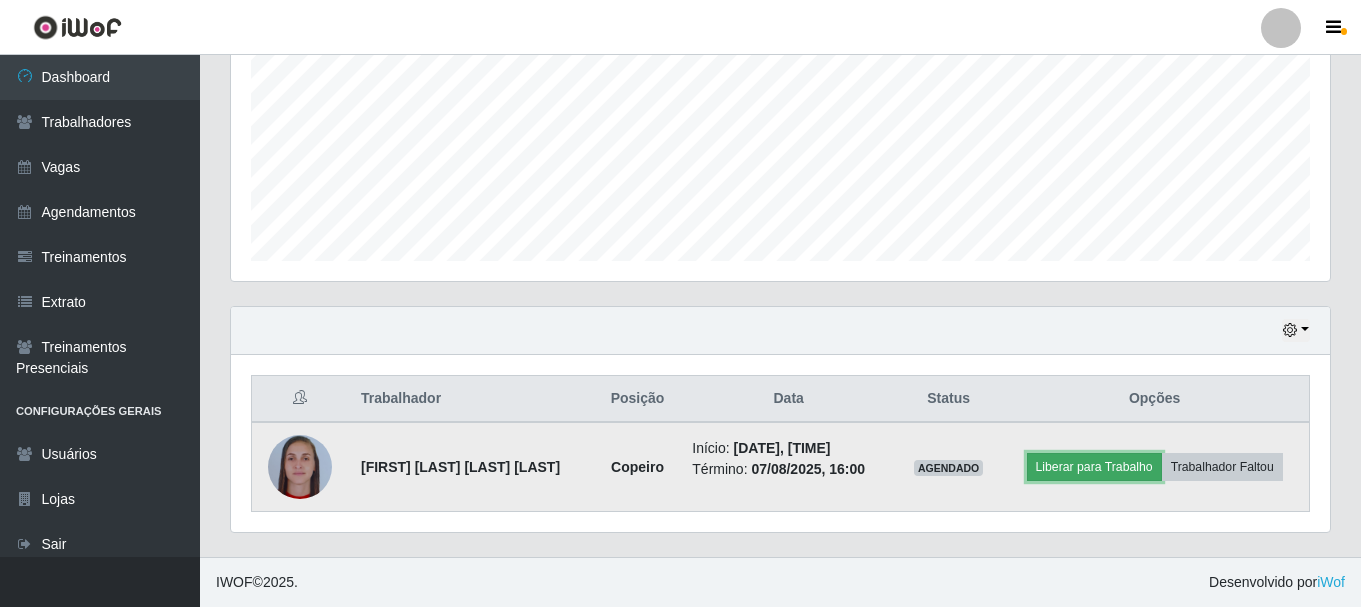 click on "Liberar para Trabalho" at bounding box center (1094, 467) 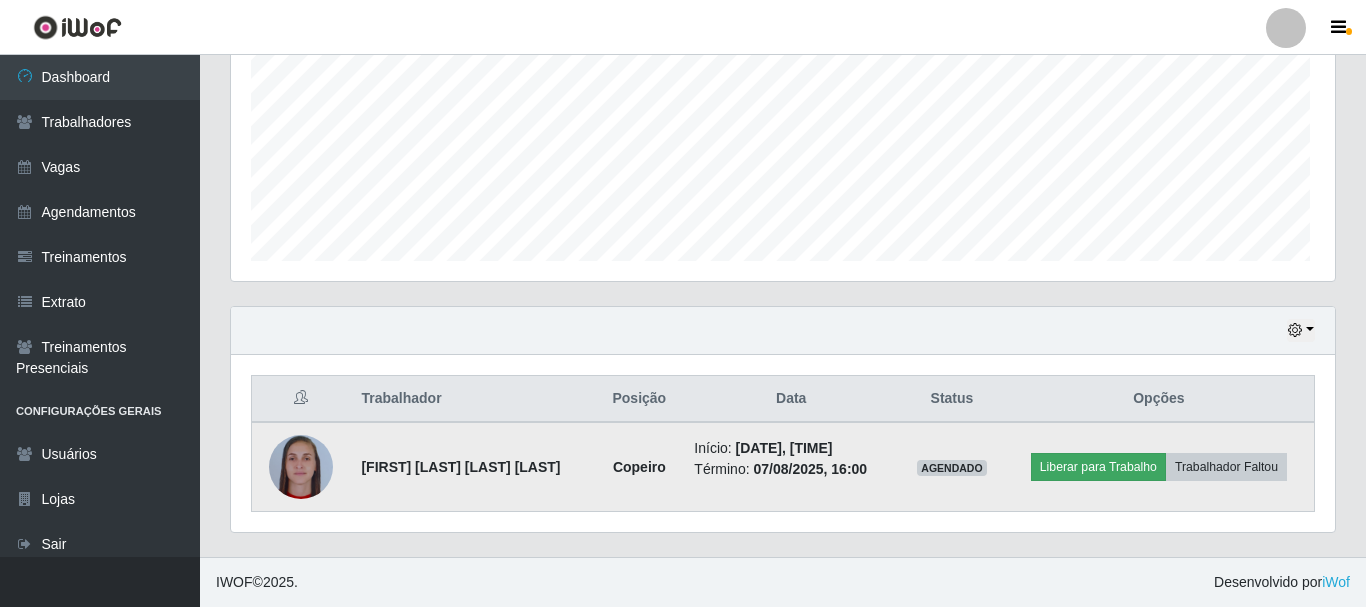 scroll, scrollTop: 999585, scrollLeft: 998911, axis: both 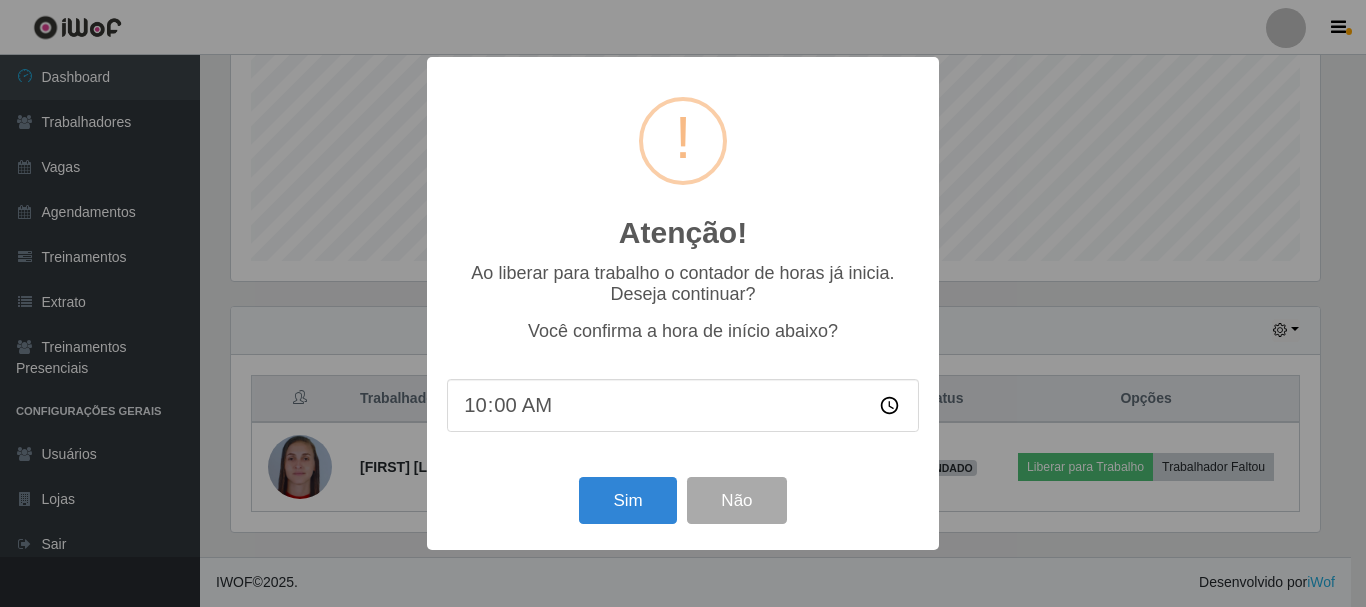 click on "10:00" at bounding box center [683, 405] 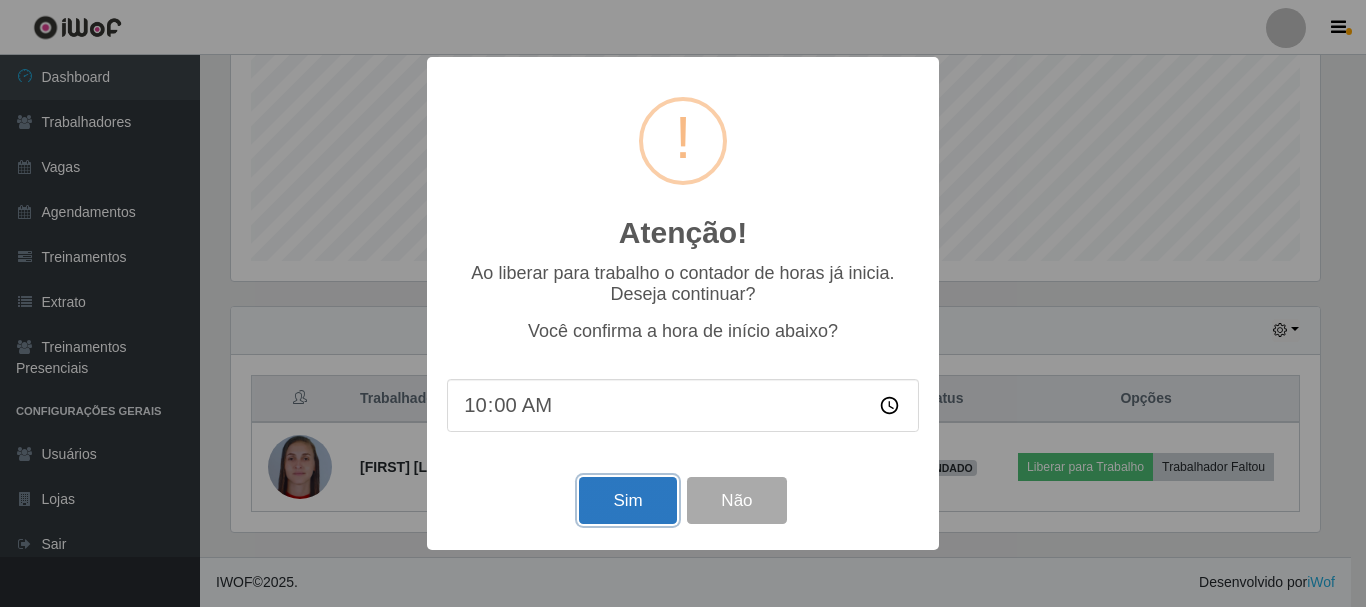 click on "Sim" at bounding box center (627, 500) 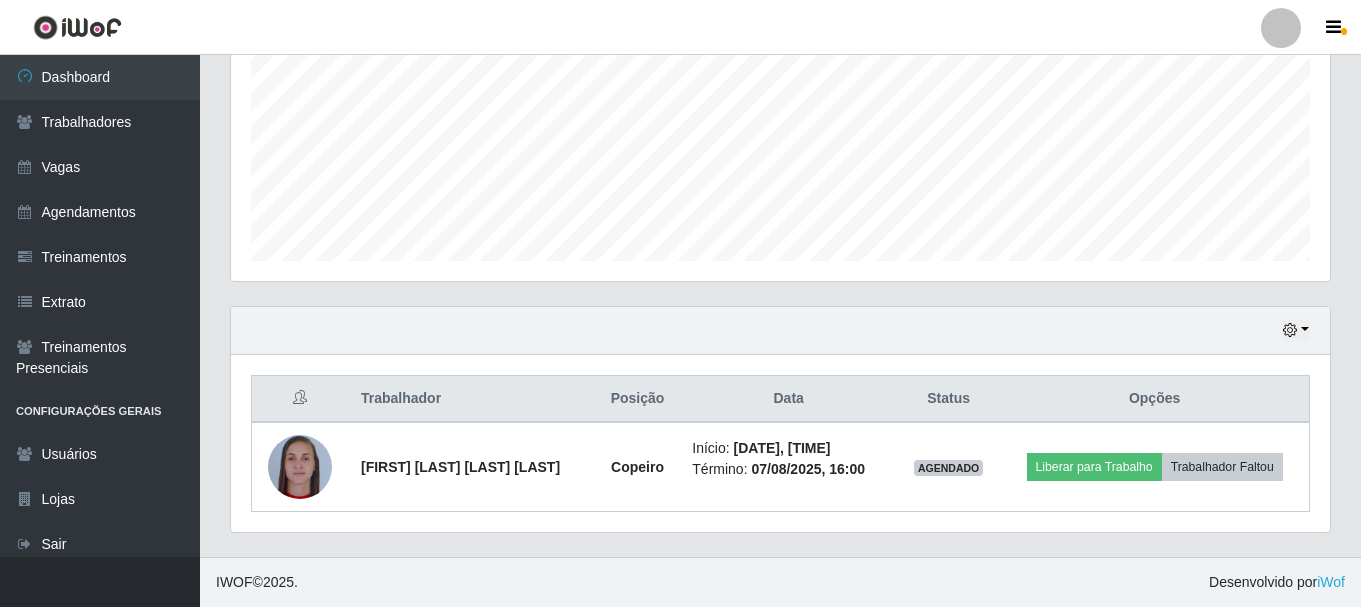 scroll, scrollTop: 999585, scrollLeft: 998901, axis: both 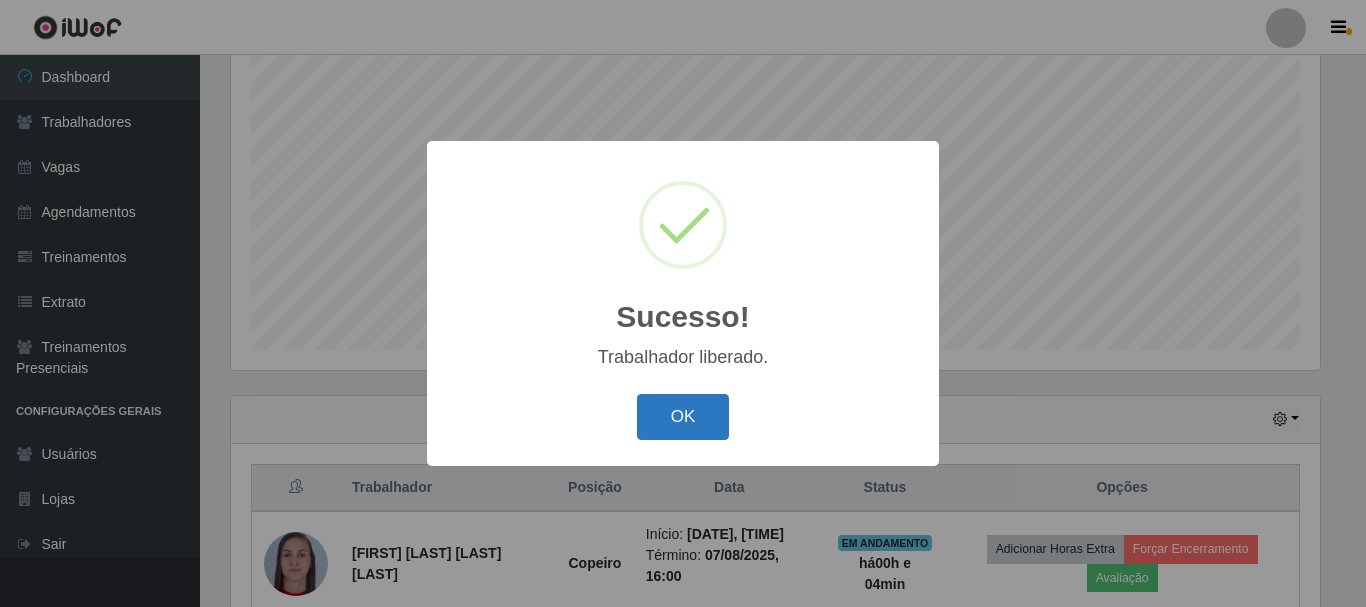 click on "OK" at bounding box center (683, 417) 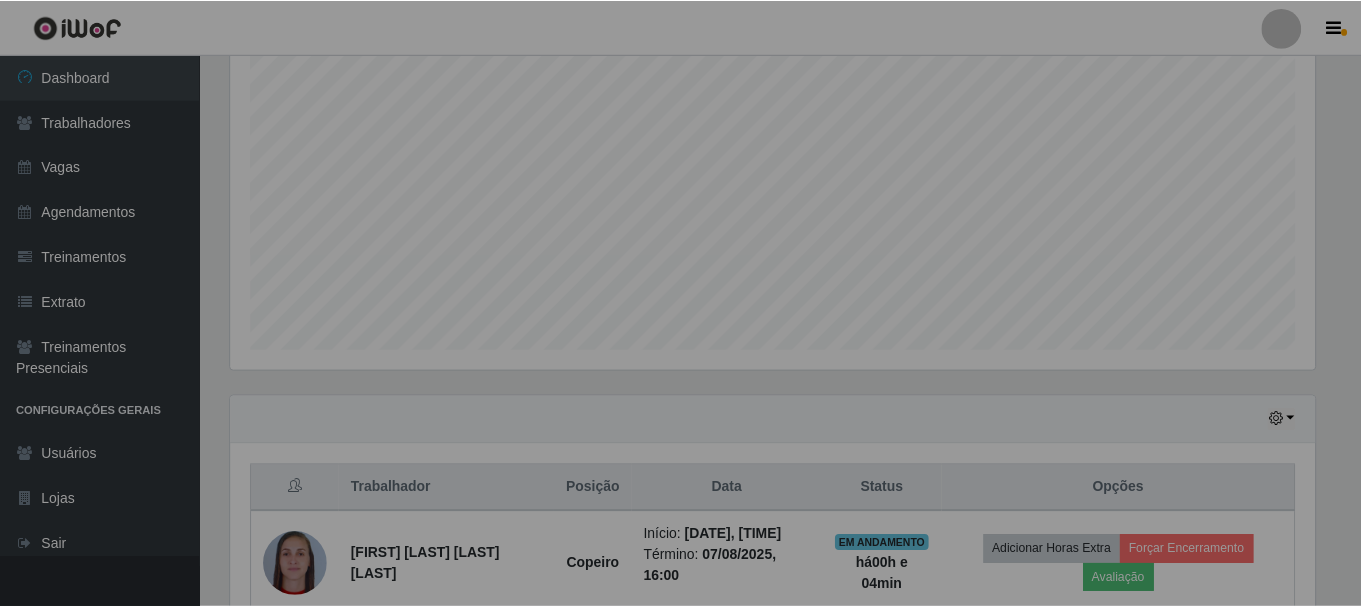 scroll, scrollTop: 999585, scrollLeft: 998901, axis: both 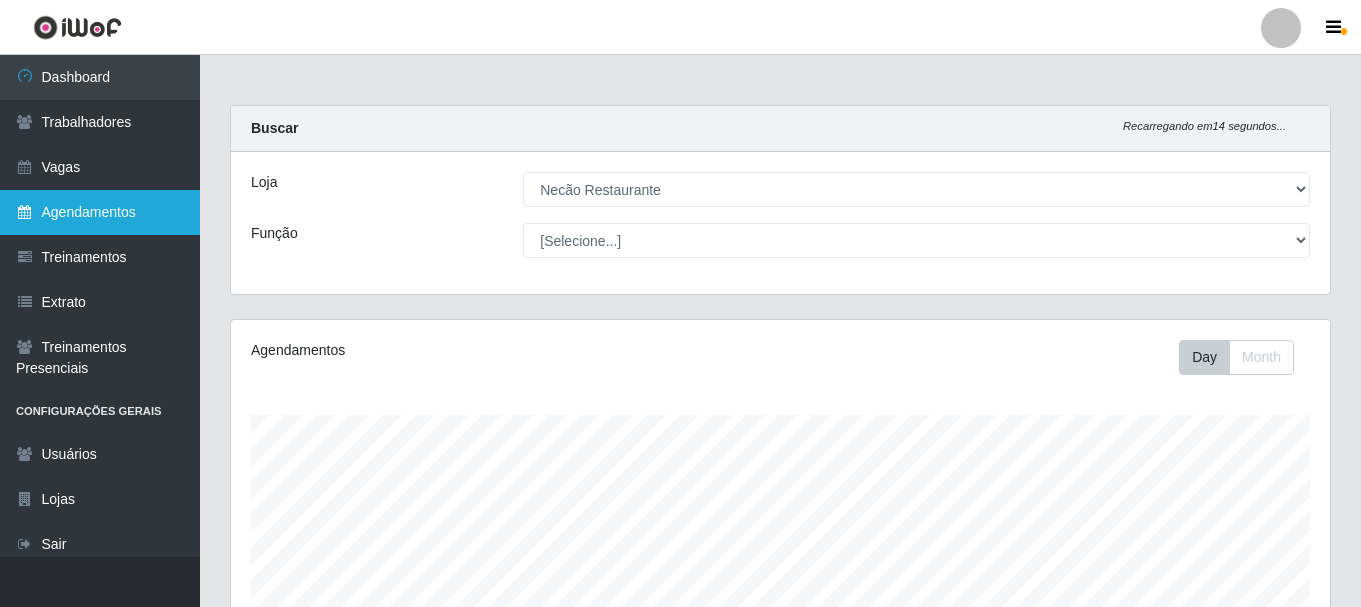click on "Agendamentos" at bounding box center (100, 212) 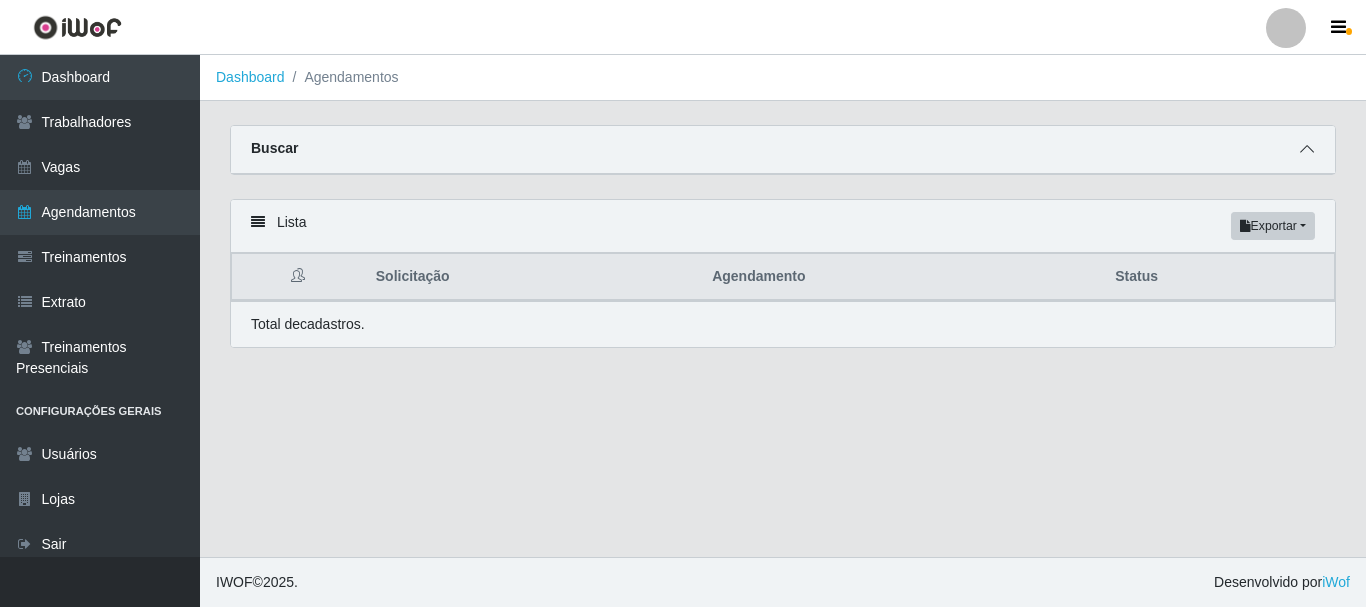 click at bounding box center (1307, 149) 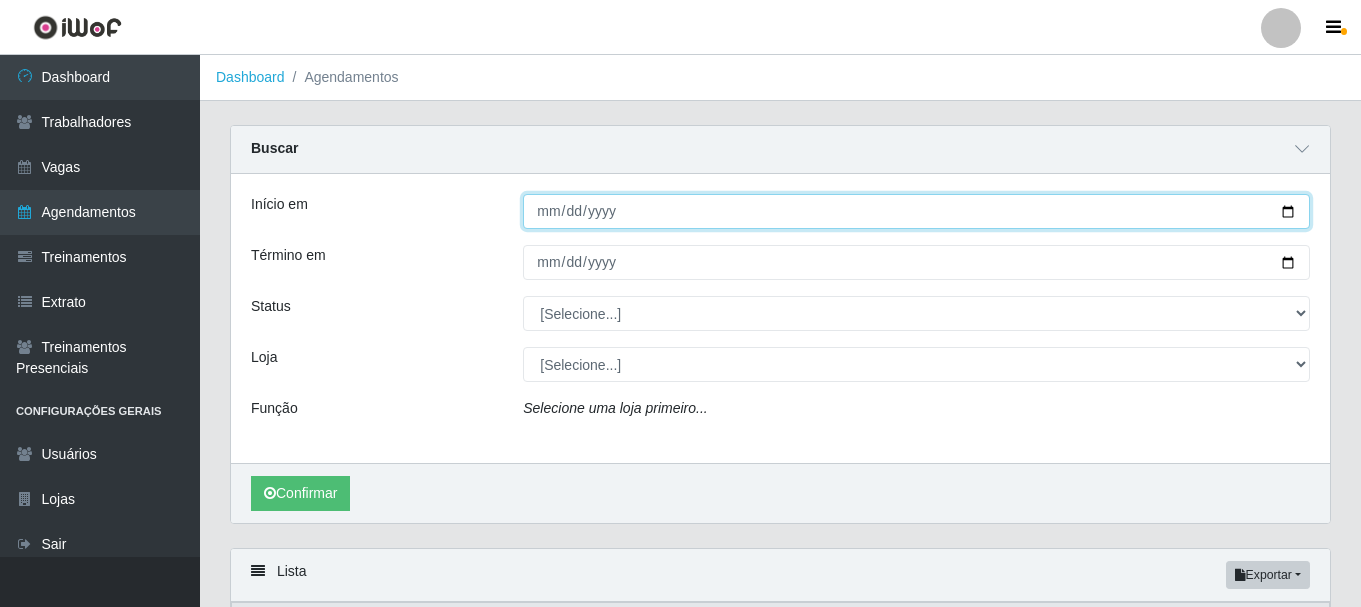 click on "Início em" at bounding box center [916, 211] 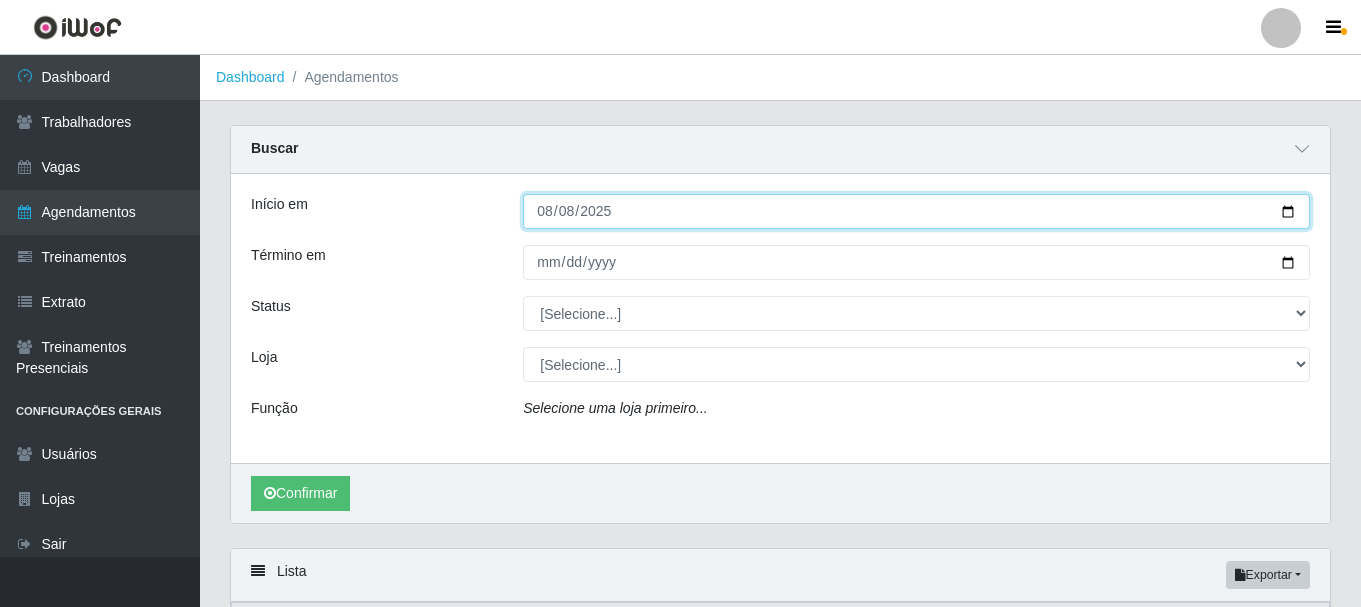 type on "2025-08-08" 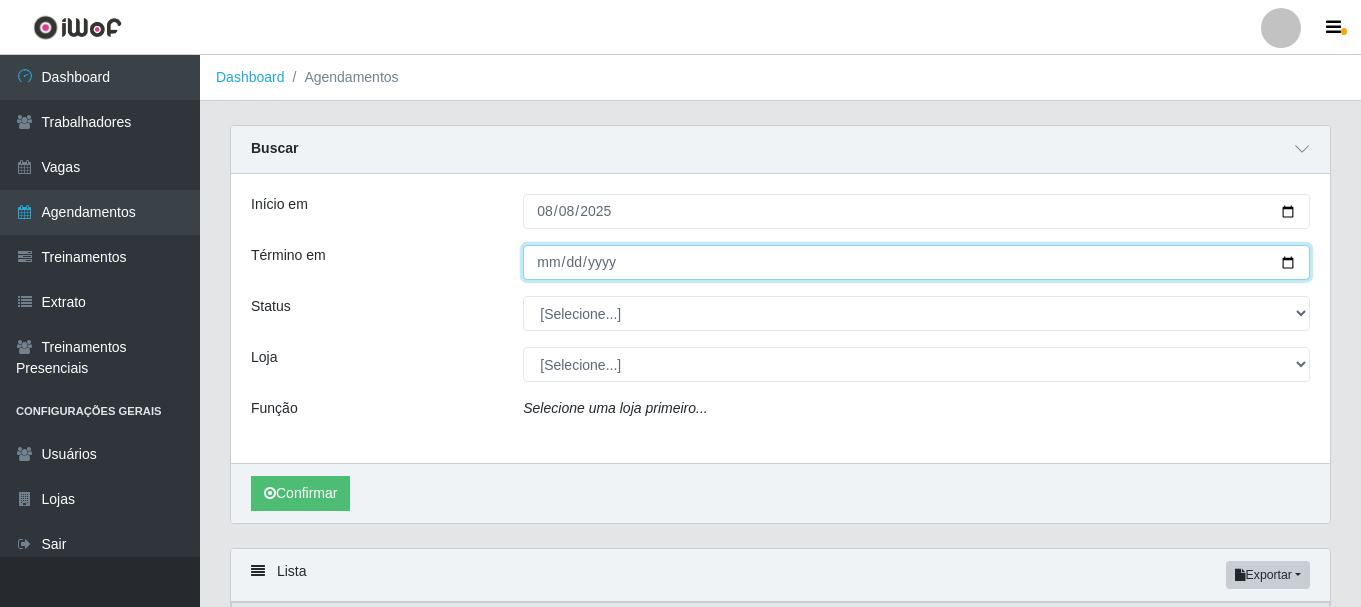 click on "Término em" at bounding box center [916, 262] 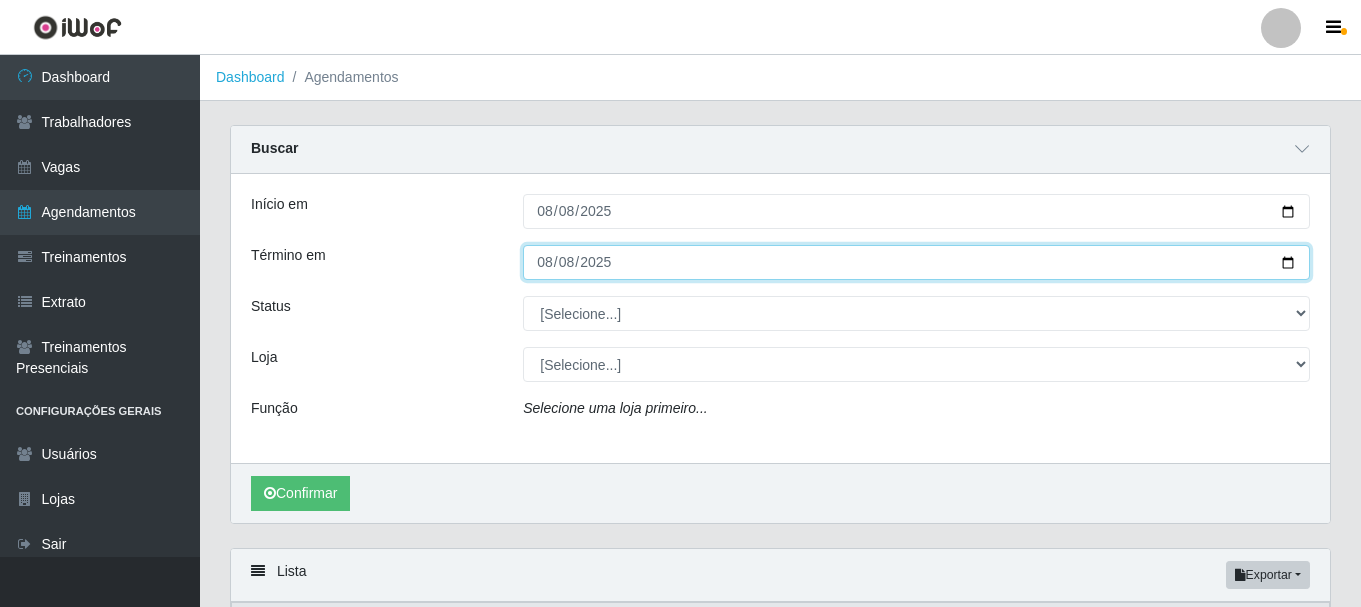 type on "2025-08-08" 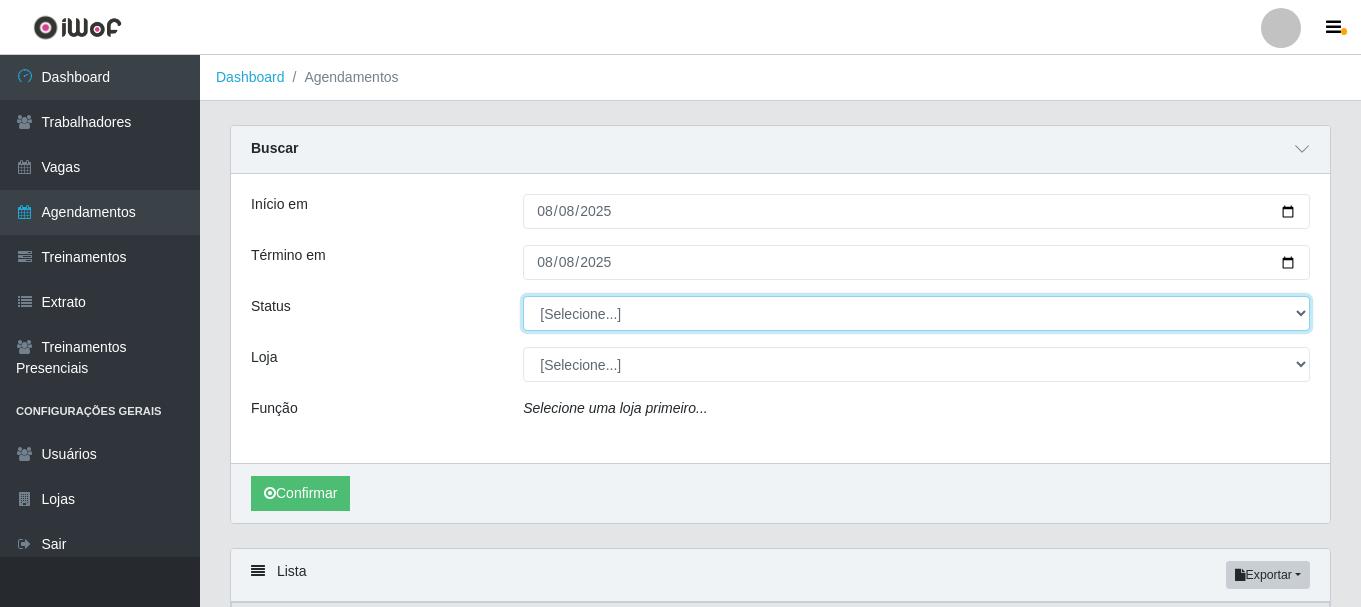 click on "[Selecione...] AGENDADO AGUARDANDO LIBERAR EM ANDAMENTO EM REVISÃO FINALIZADO CANCELADO FALTA" at bounding box center [916, 313] 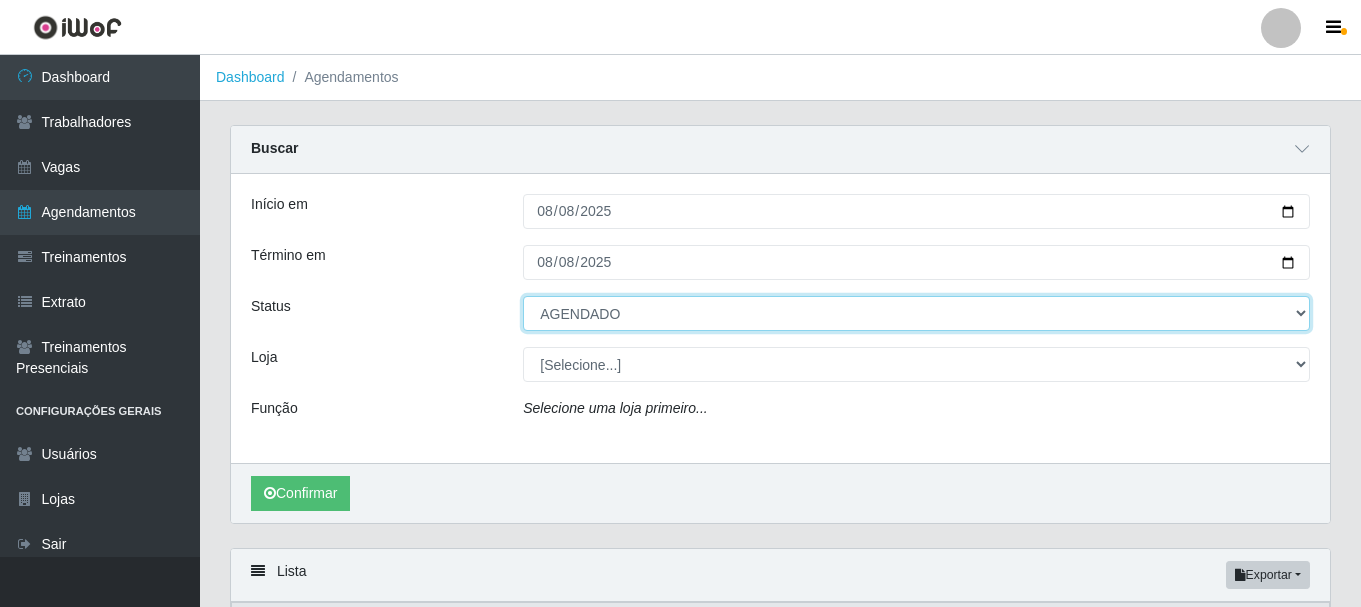 click on "[Selecione...] AGENDADO AGUARDANDO LIBERAR EM ANDAMENTO EM REVISÃO FINALIZADO CANCELADO FALTA" at bounding box center [916, 313] 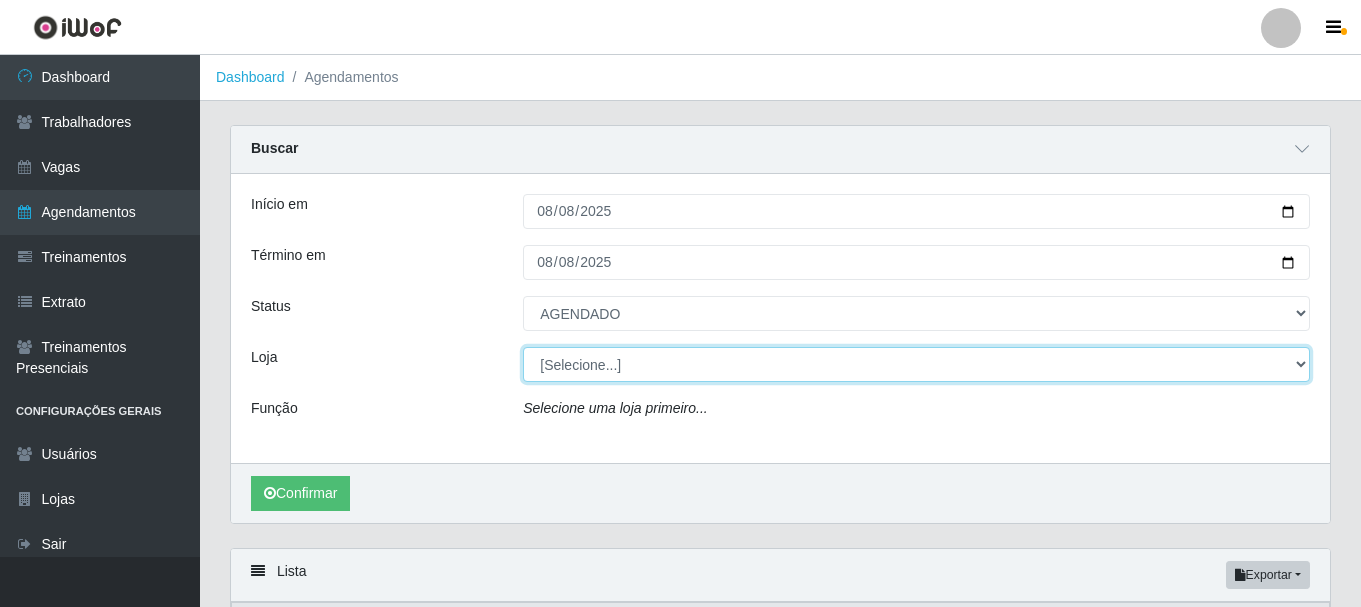 click on "[Selecione...] Necão Restaurante" at bounding box center [916, 364] 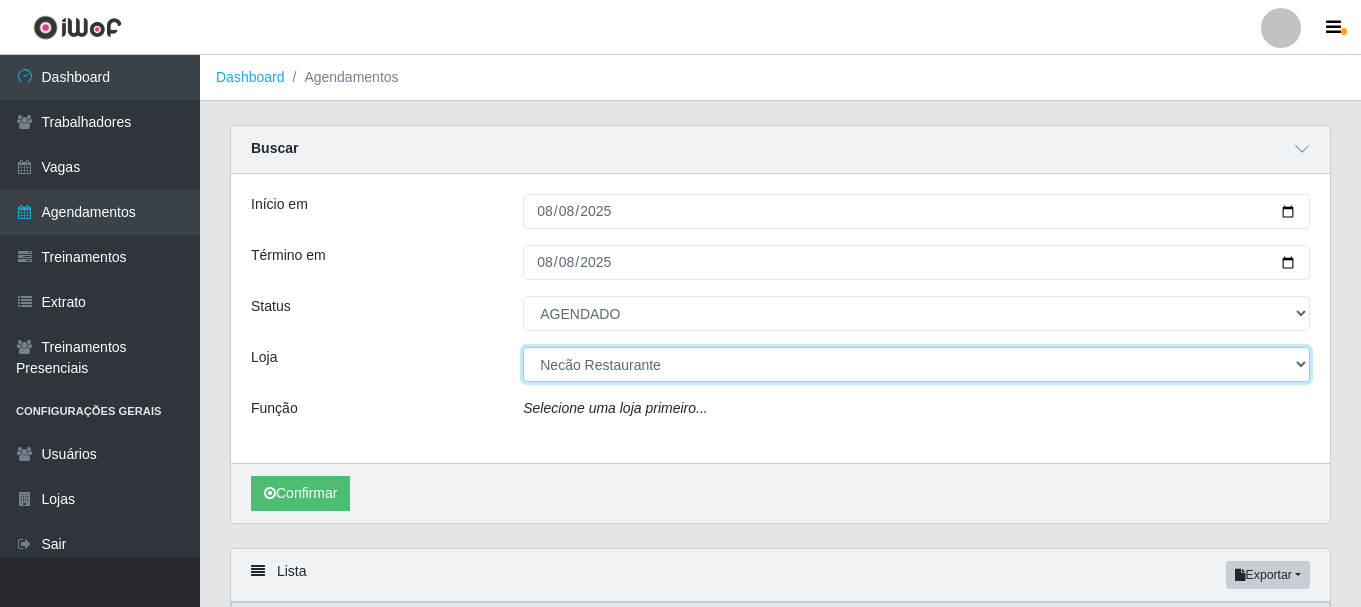 click on "[Selecione...] Necão Restaurante" at bounding box center [916, 364] 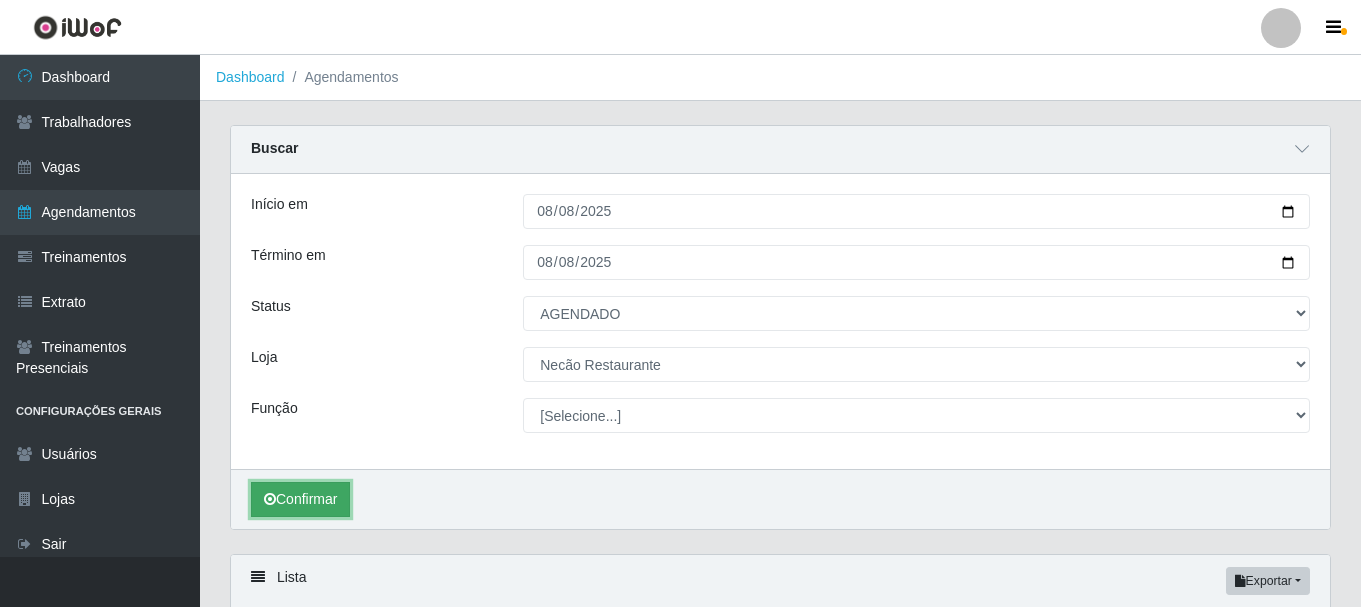 click on "Confirmar" at bounding box center (300, 499) 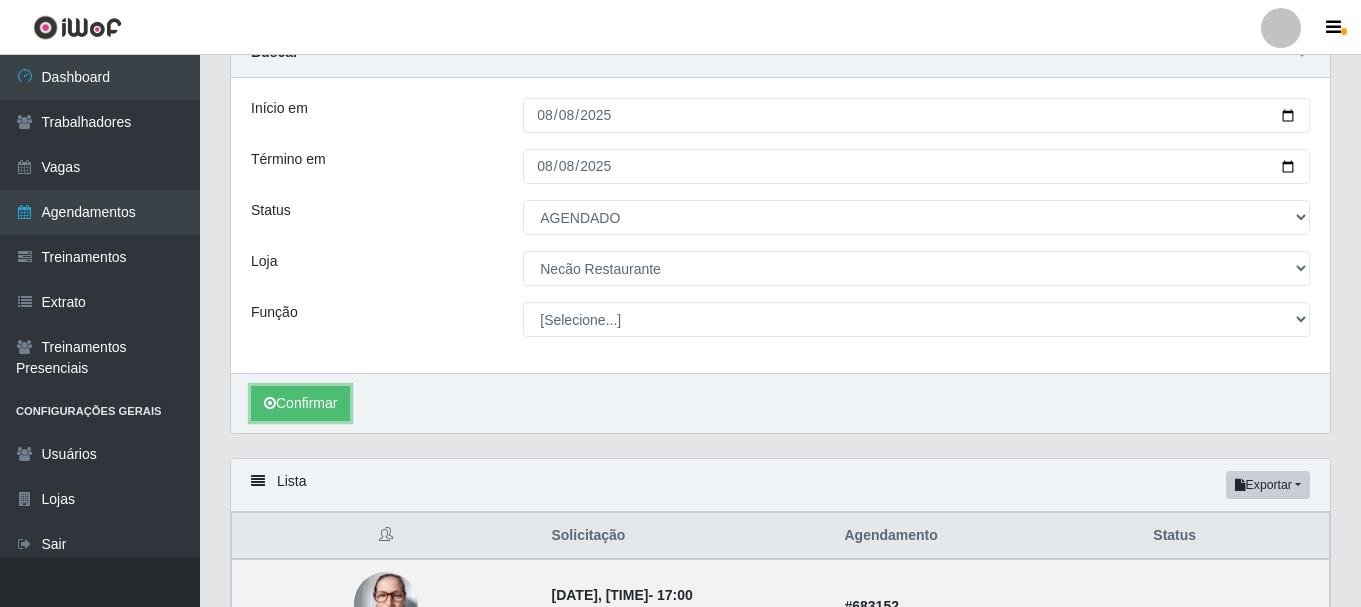 scroll, scrollTop: 0, scrollLeft: 0, axis: both 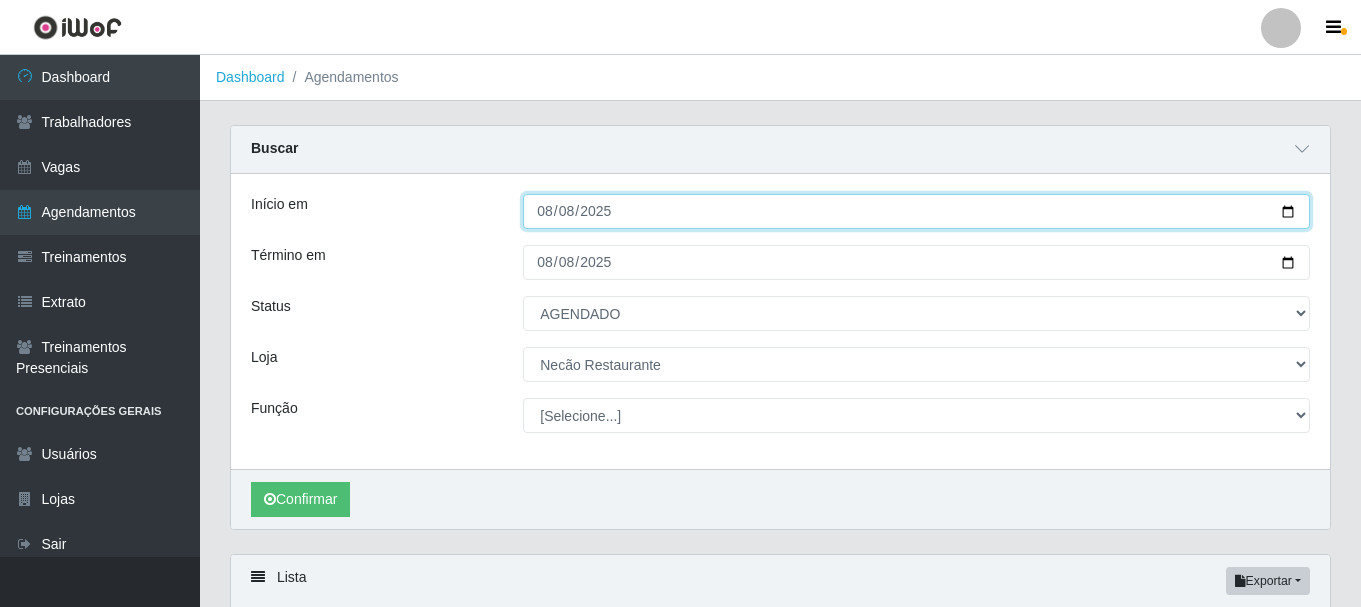 click on "2025-08-08" at bounding box center (916, 211) 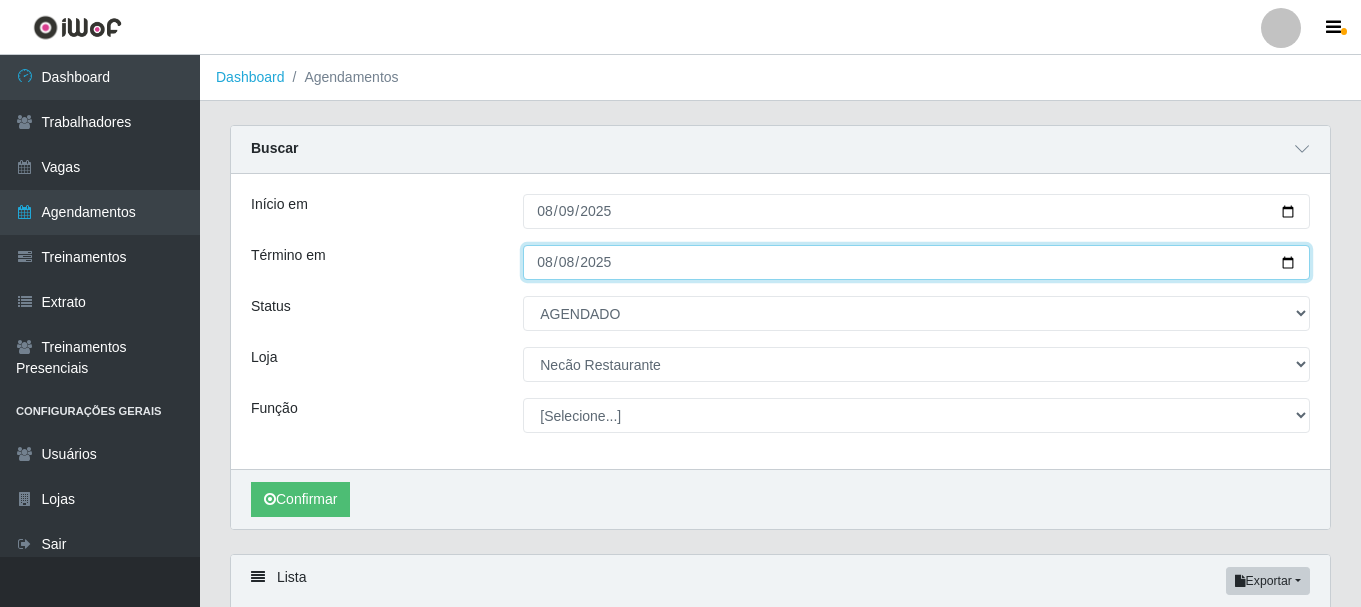 click on "2025-08-08" at bounding box center (916, 262) 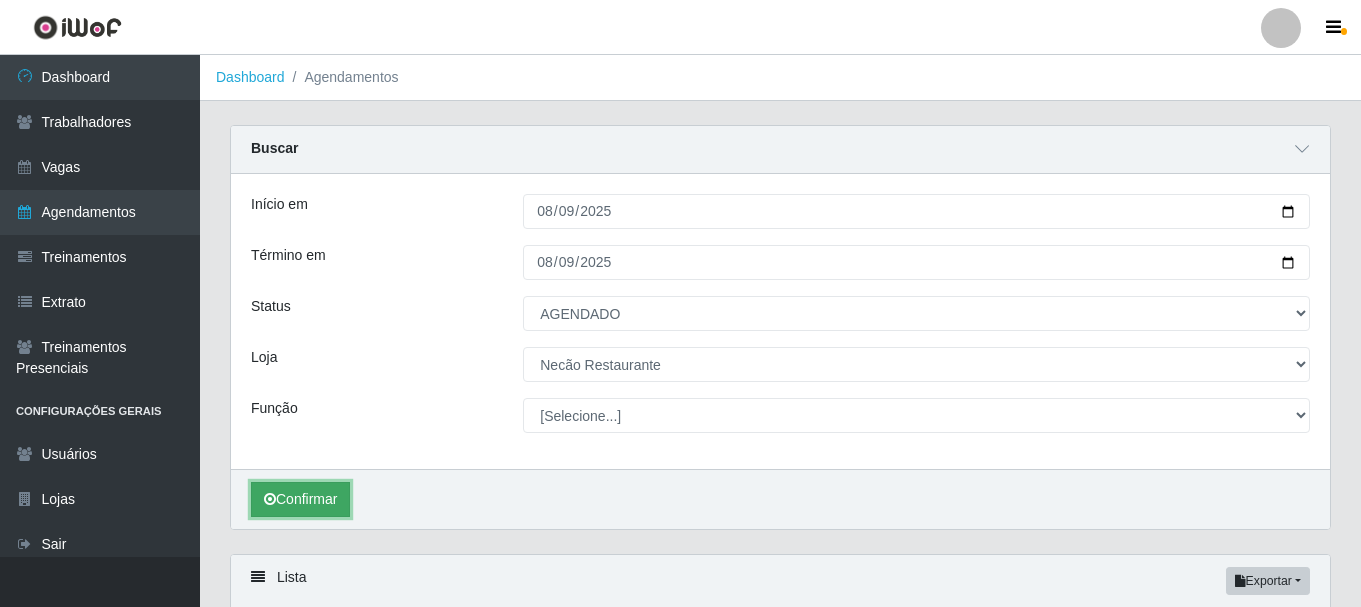 click on "Confirmar" at bounding box center (300, 499) 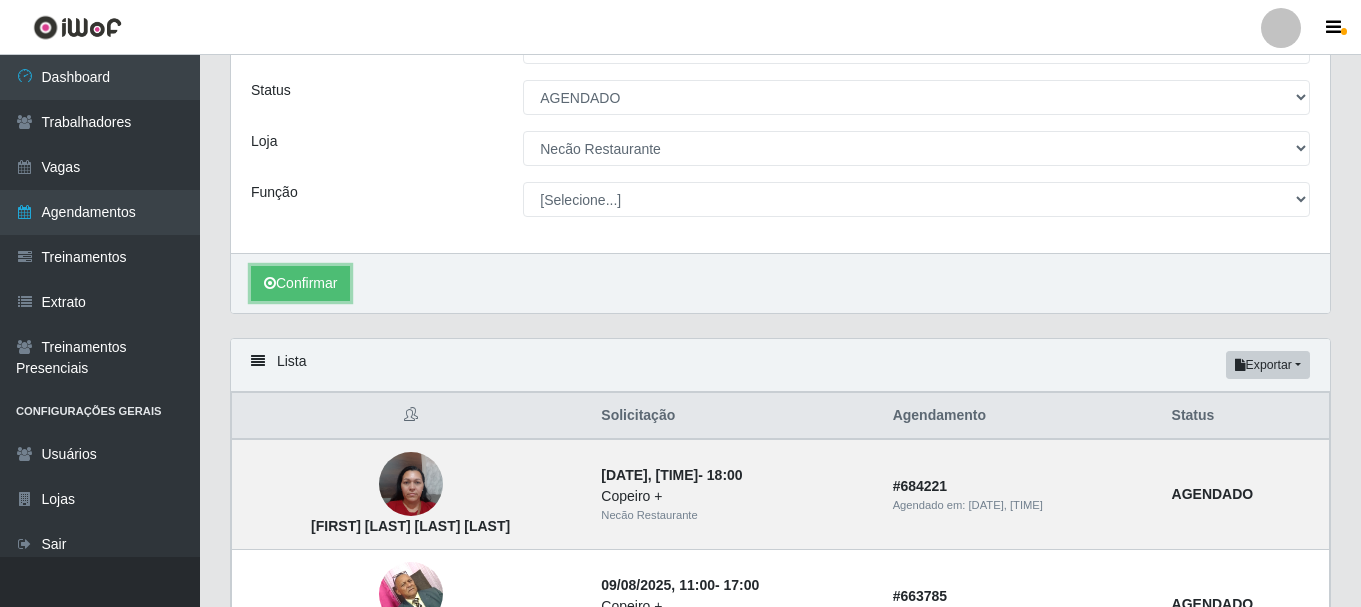 scroll, scrollTop: 16, scrollLeft: 0, axis: vertical 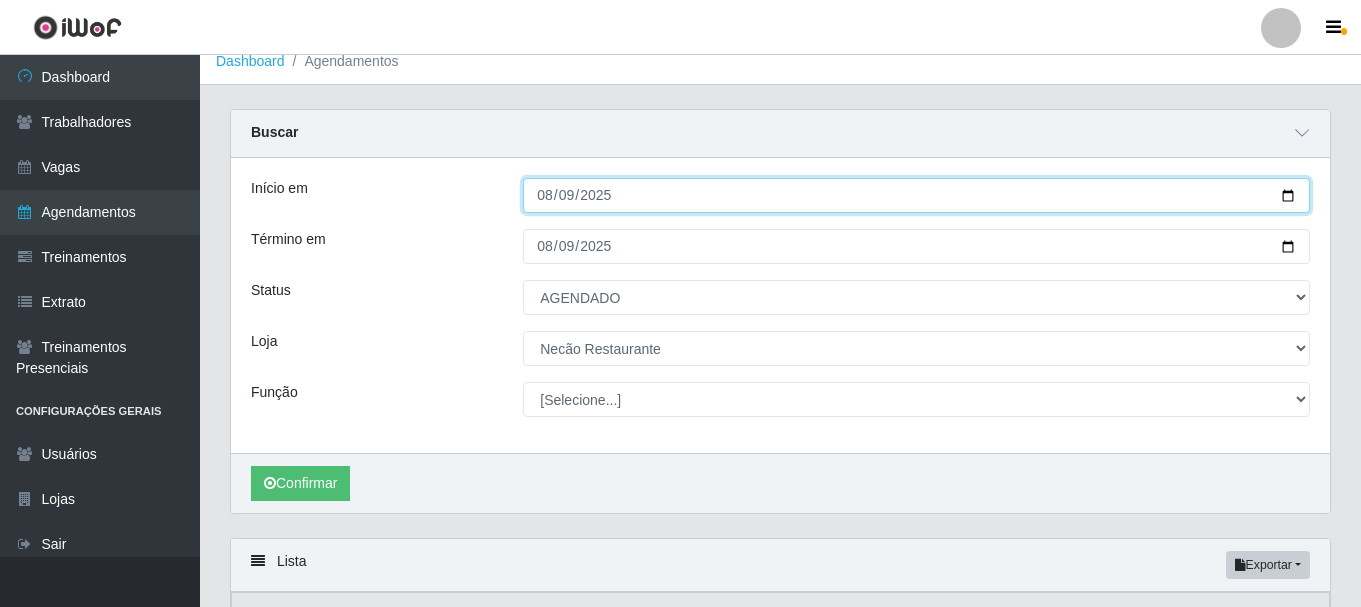 click on "2025-08-09" at bounding box center (916, 195) 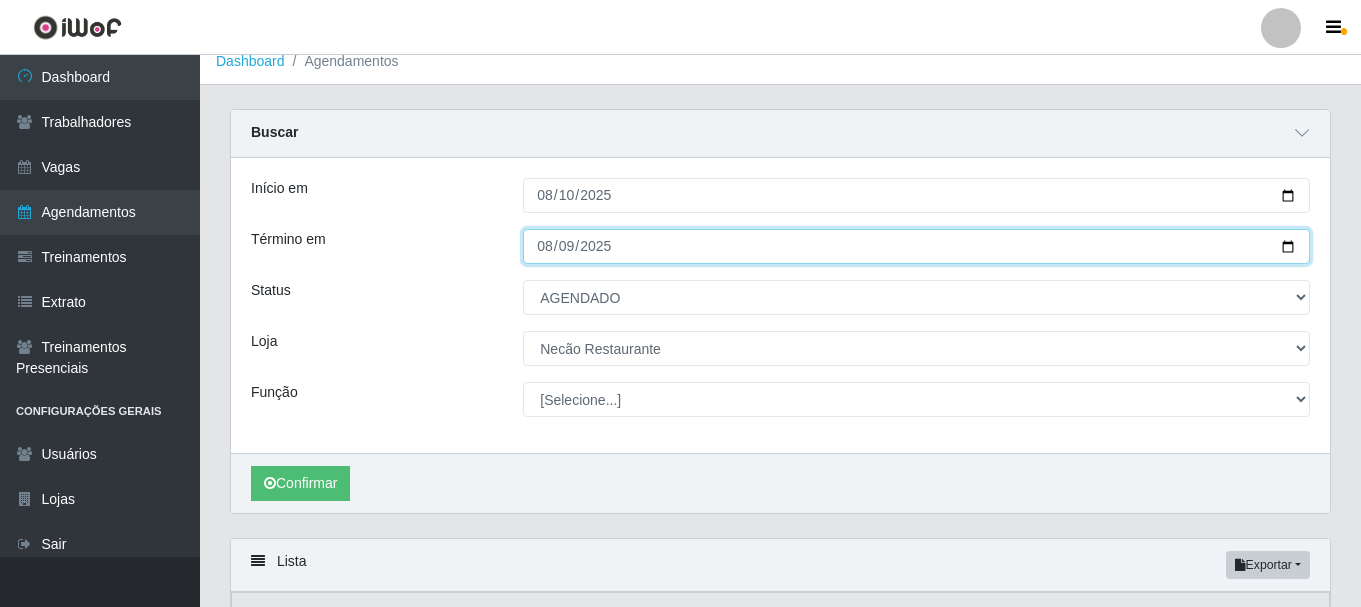 click on "2025-08-09" at bounding box center [916, 246] 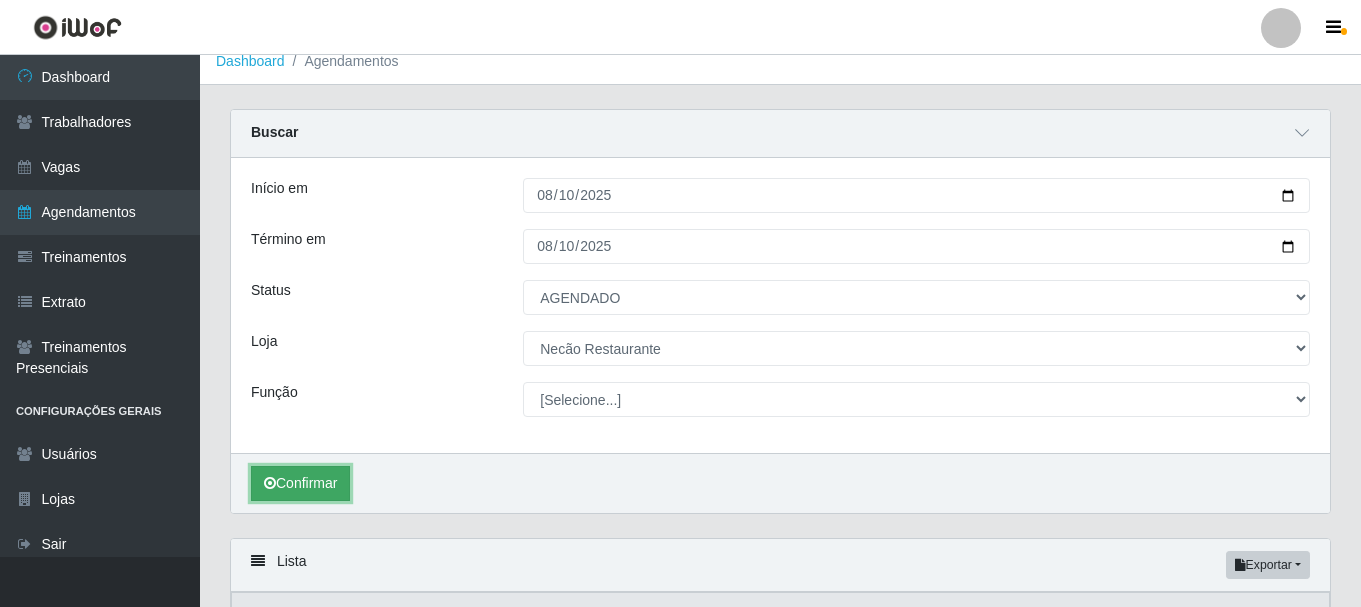 click on "Confirmar" at bounding box center (300, 483) 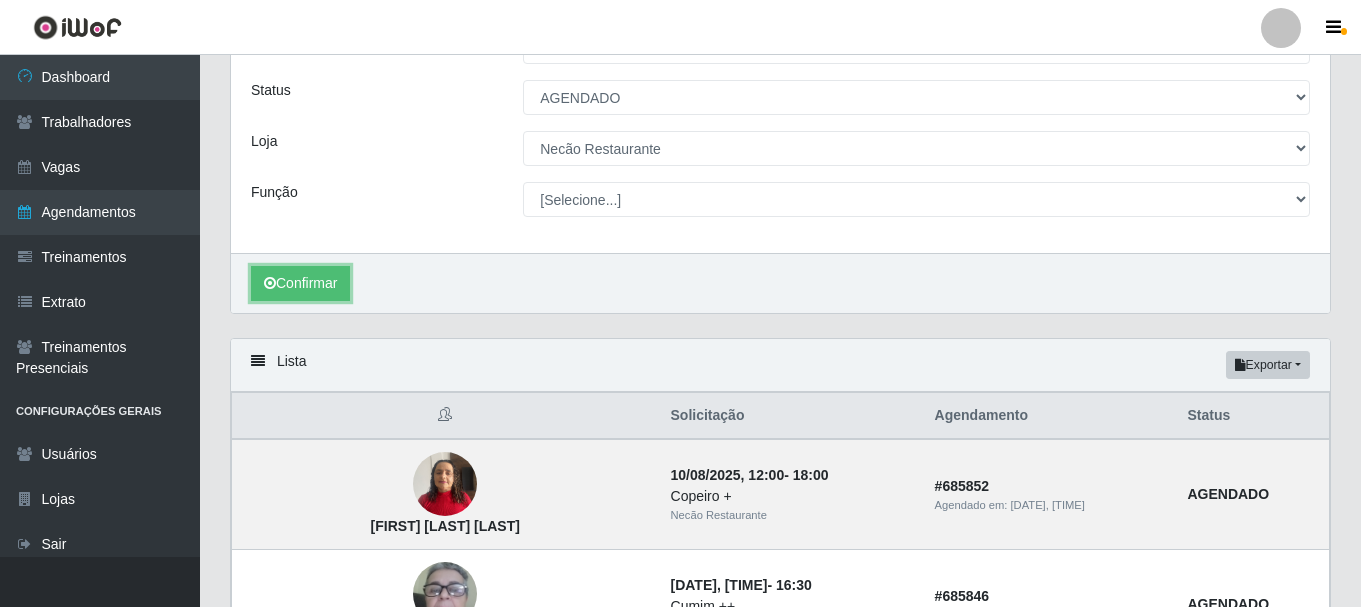 scroll, scrollTop: 0, scrollLeft: 0, axis: both 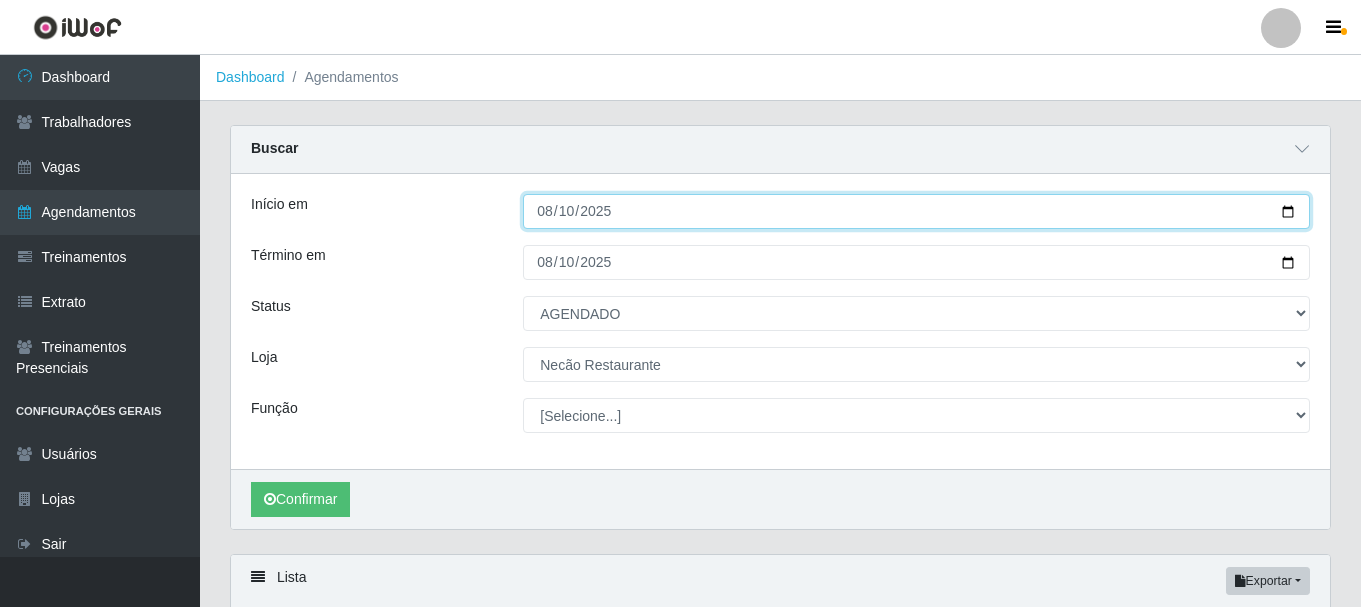 click on "2025-08-10" at bounding box center (916, 211) 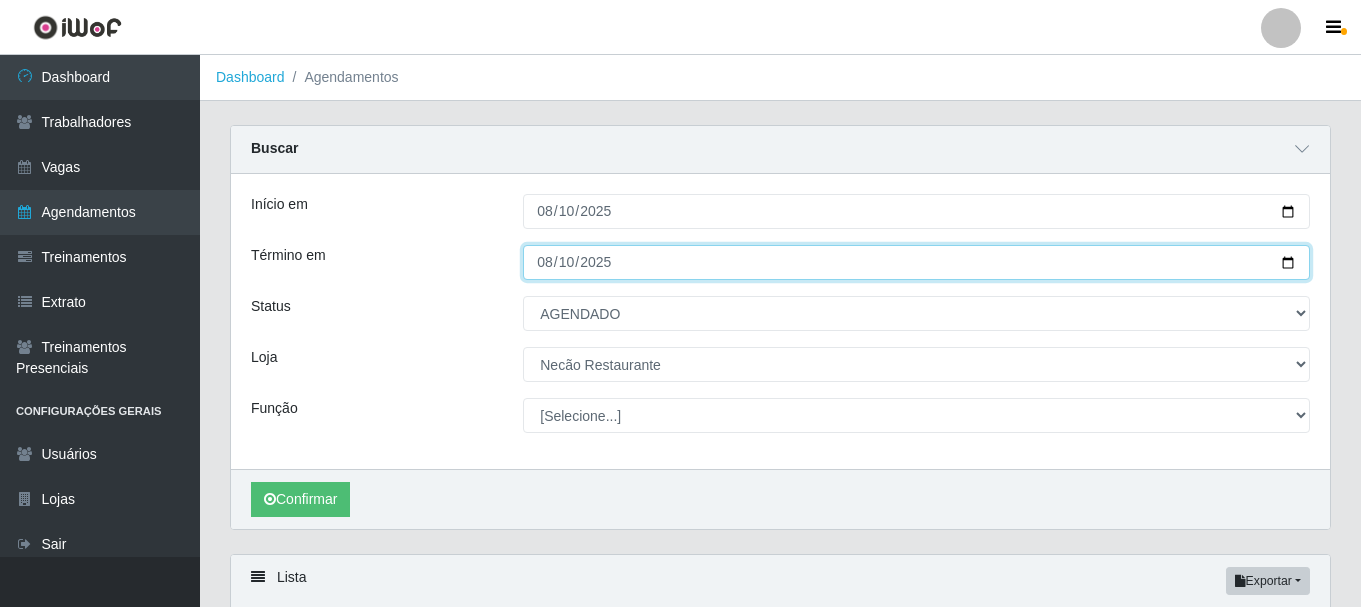 click on "2025-08-10" at bounding box center [916, 262] 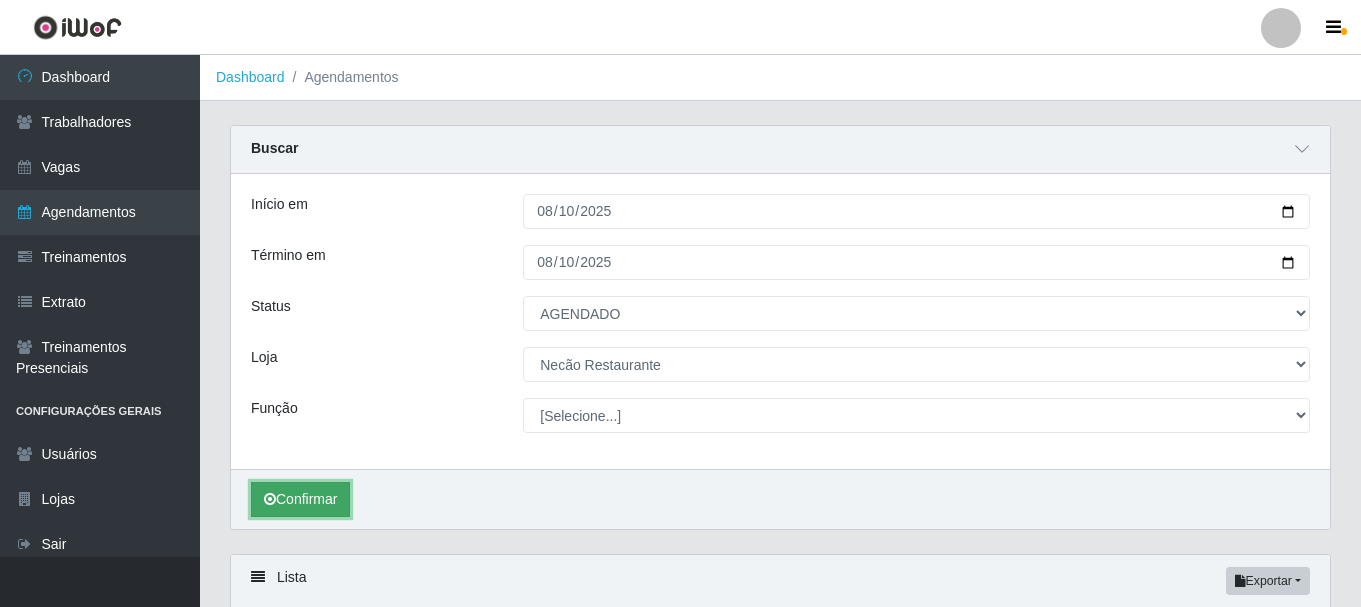 click on "Confirmar" at bounding box center (300, 499) 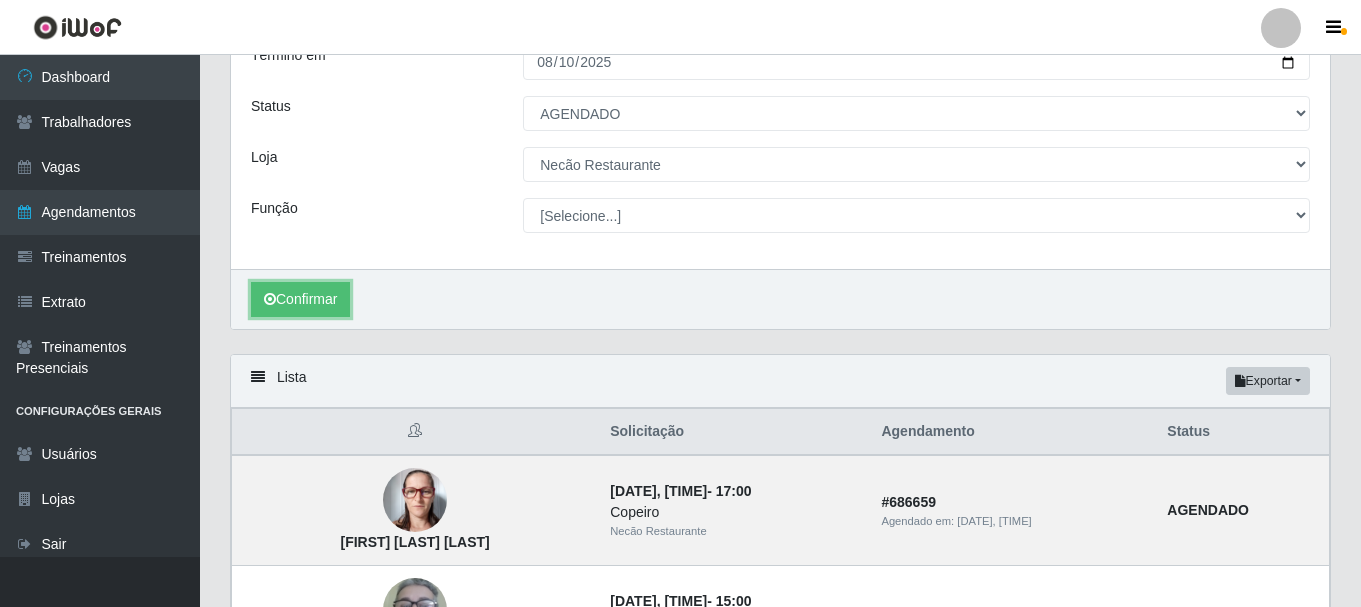 scroll, scrollTop: 0, scrollLeft: 0, axis: both 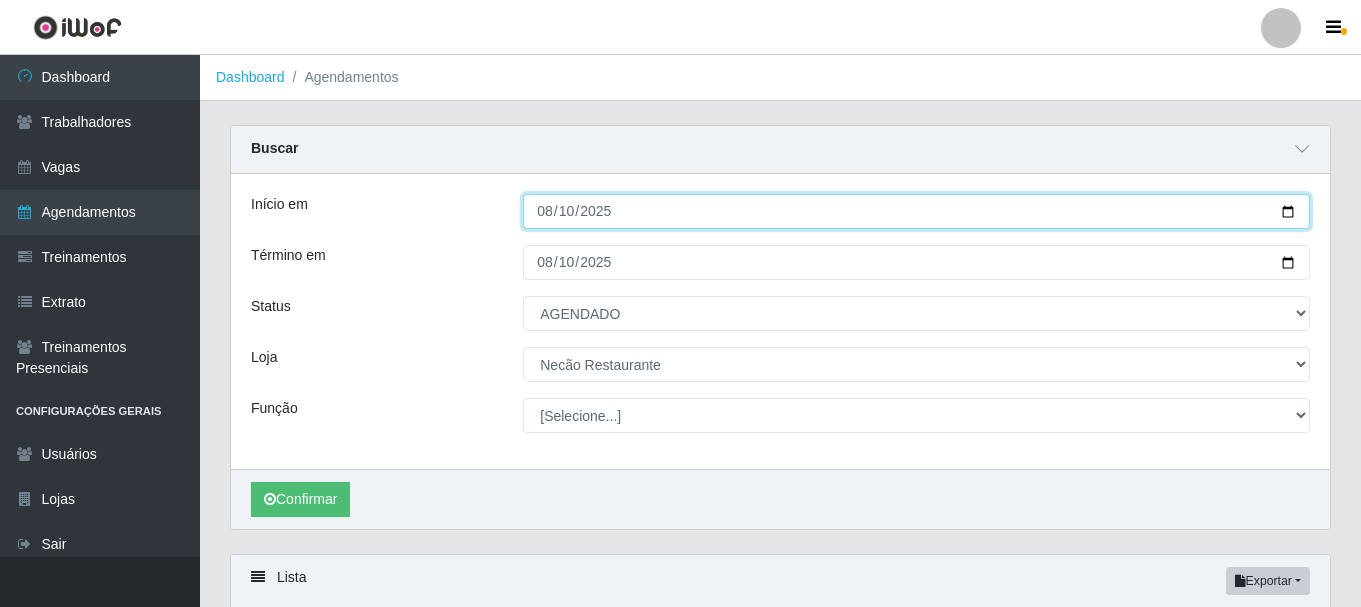click on "[DATE]" at bounding box center [916, 211] 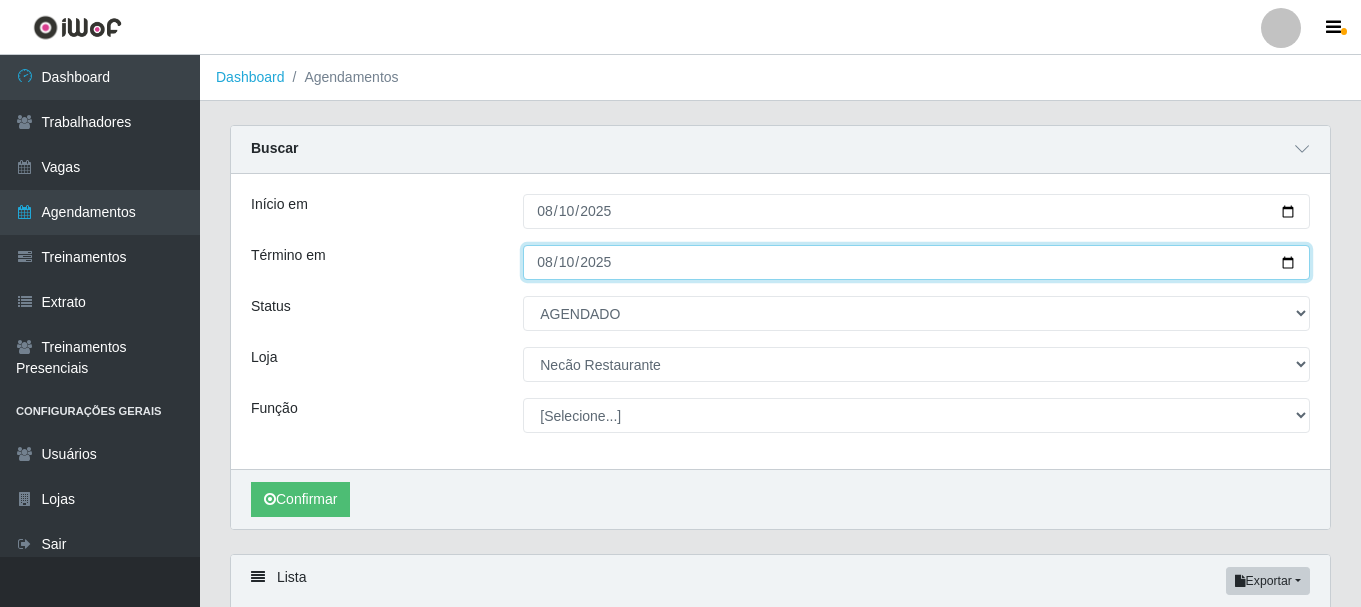 click on "[DATE]" at bounding box center [916, 262] 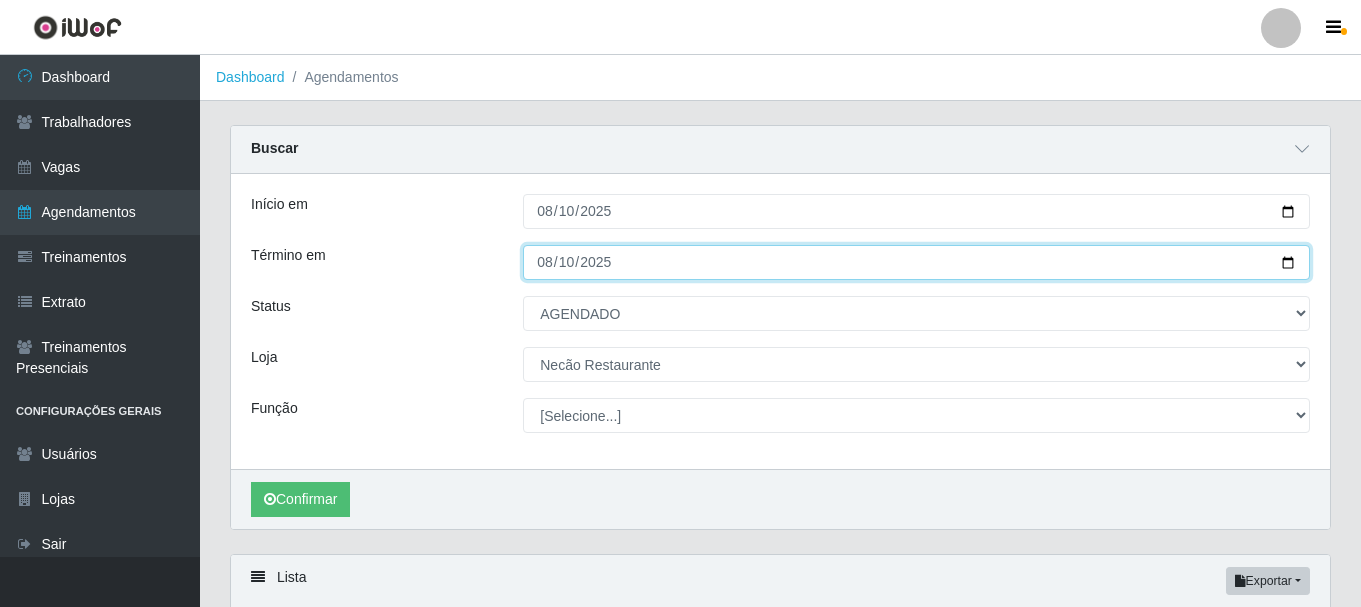 type on "[DATE]" 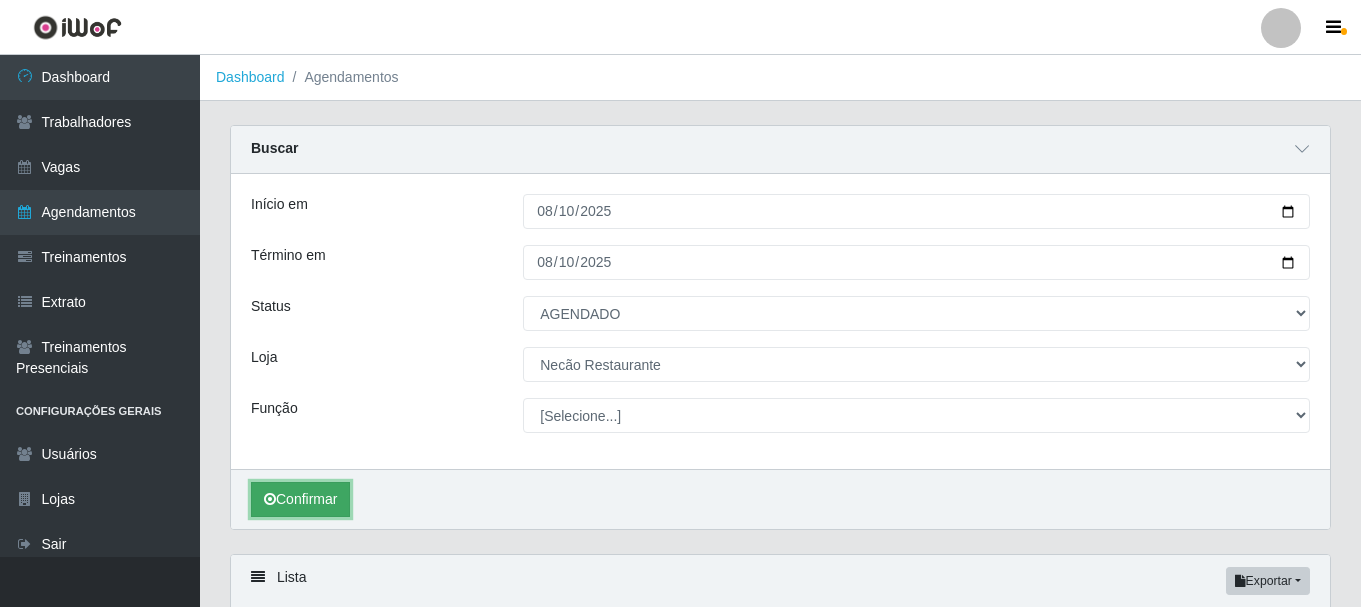click on "Confirmar" at bounding box center [300, 499] 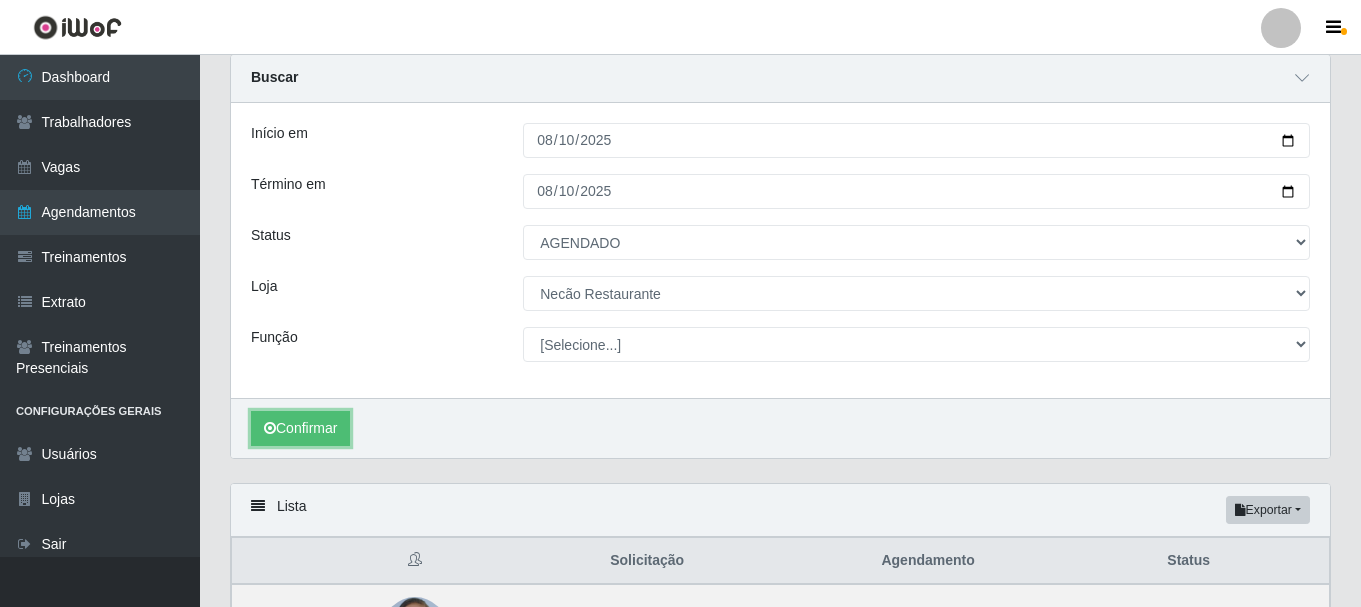 scroll, scrollTop: 0, scrollLeft: 0, axis: both 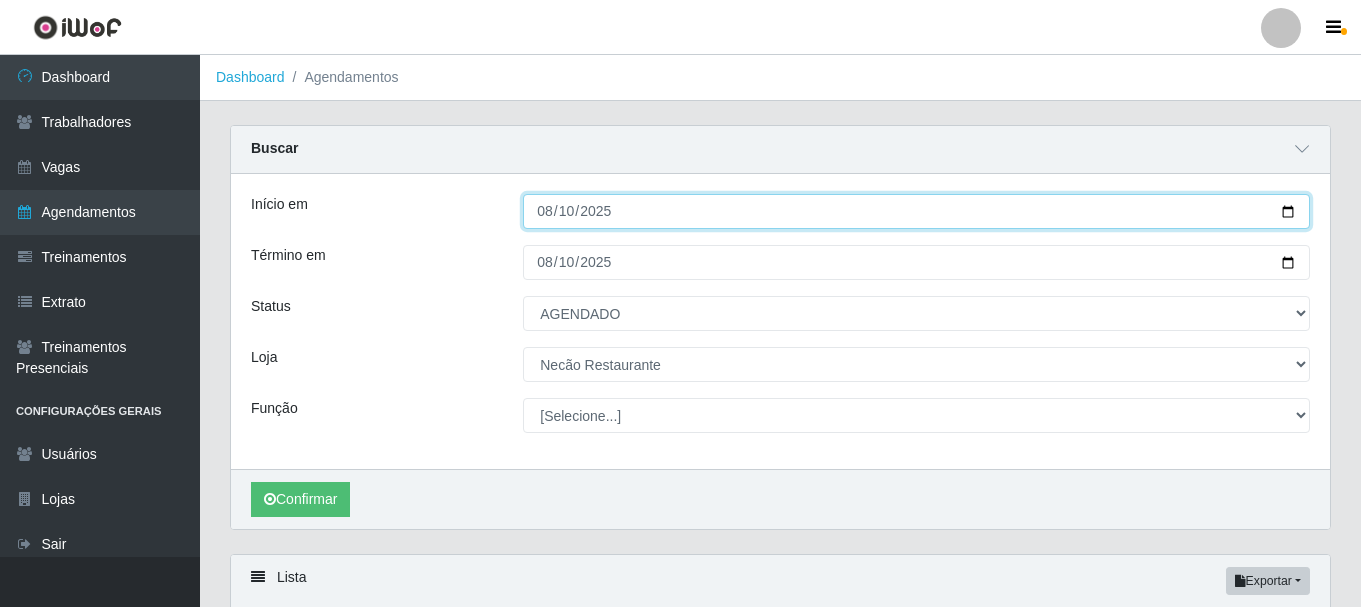 click on "[DATE]" at bounding box center (916, 211) 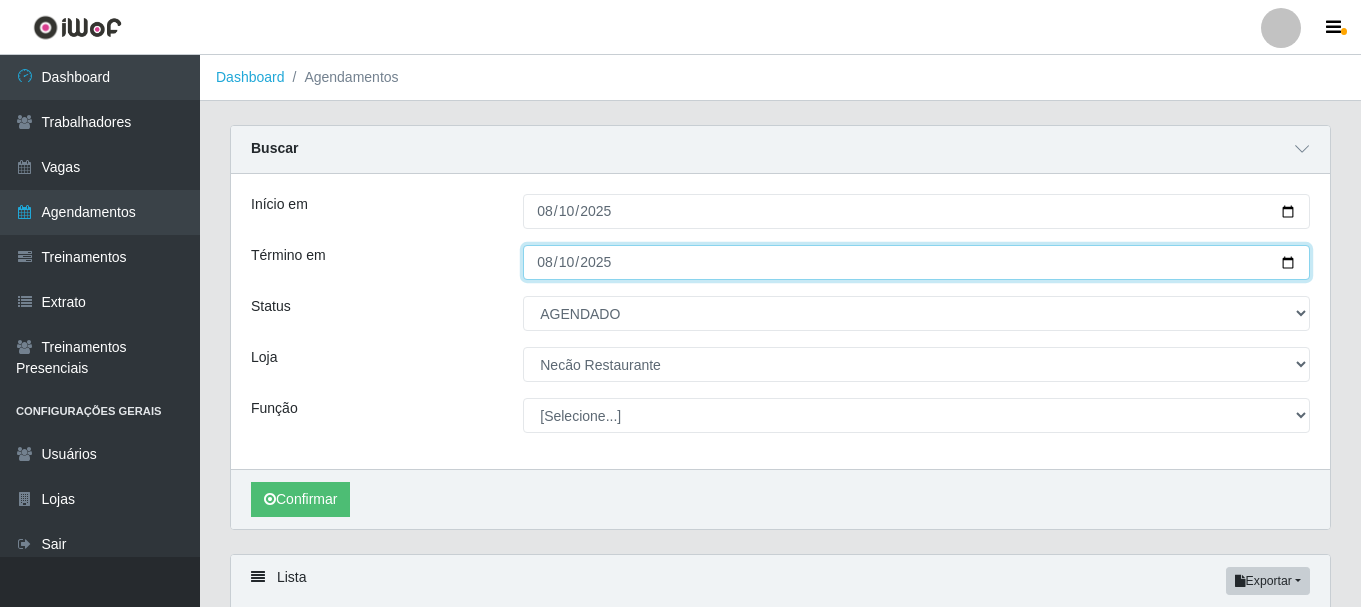 click on "[DATE]" at bounding box center [916, 262] 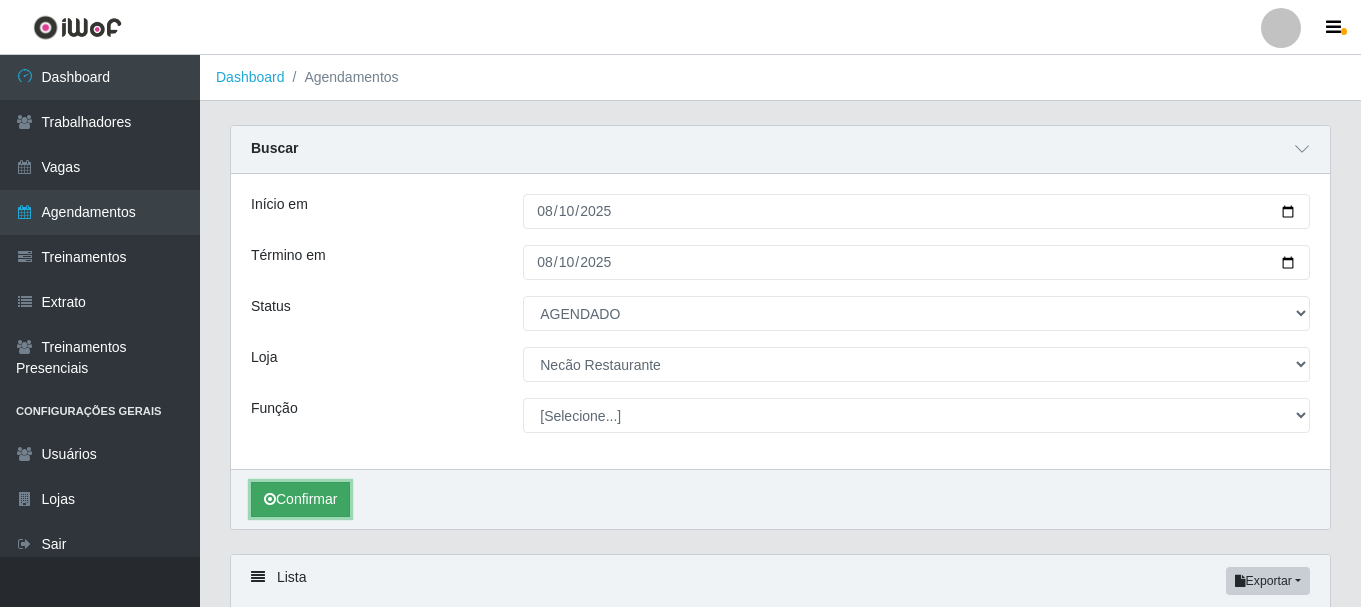 click on "Confirmar" at bounding box center (300, 499) 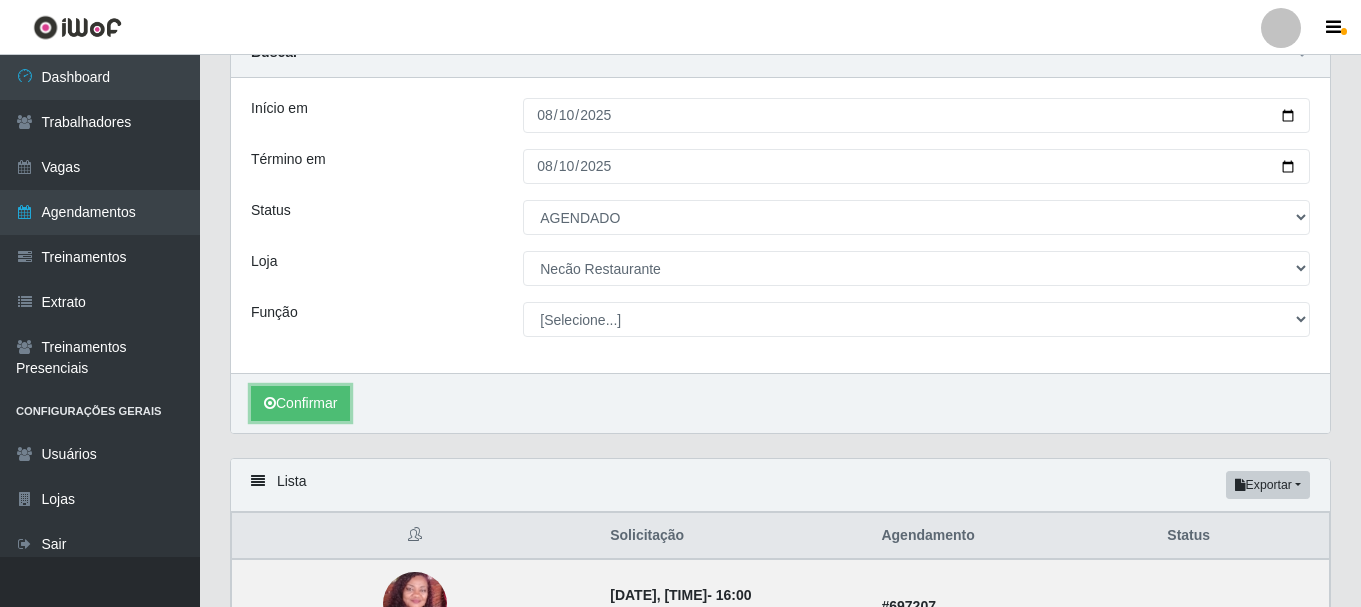 scroll, scrollTop: 0, scrollLeft: 0, axis: both 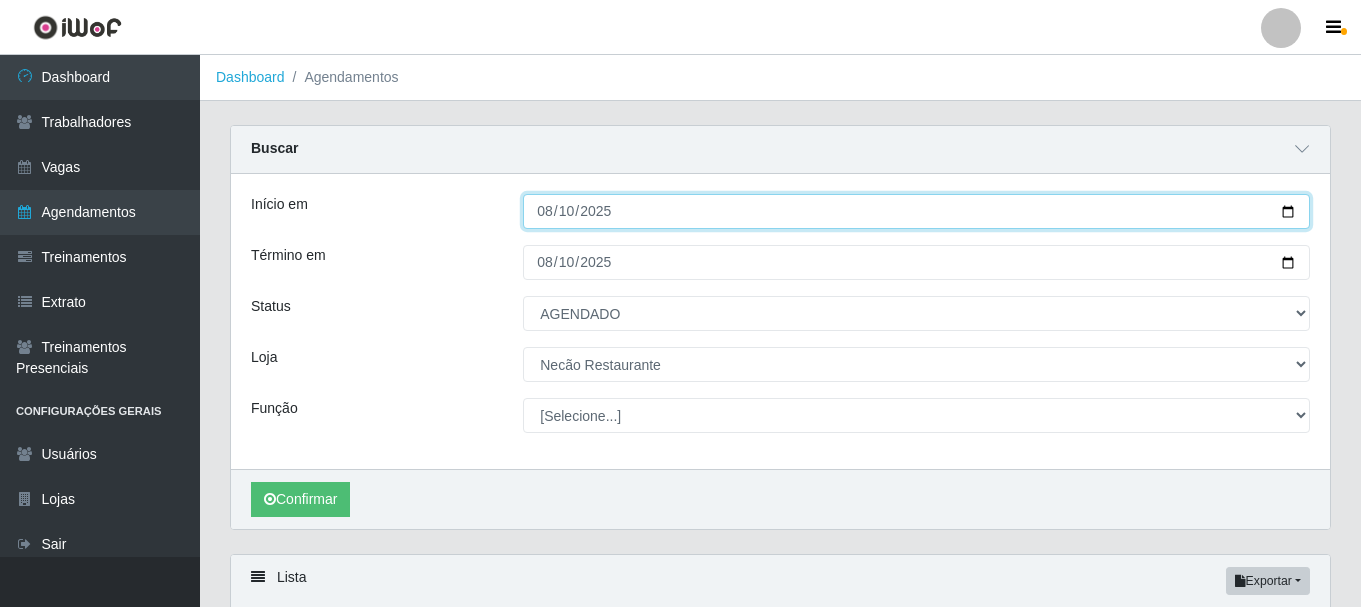 click on "[DATE]" at bounding box center [916, 211] 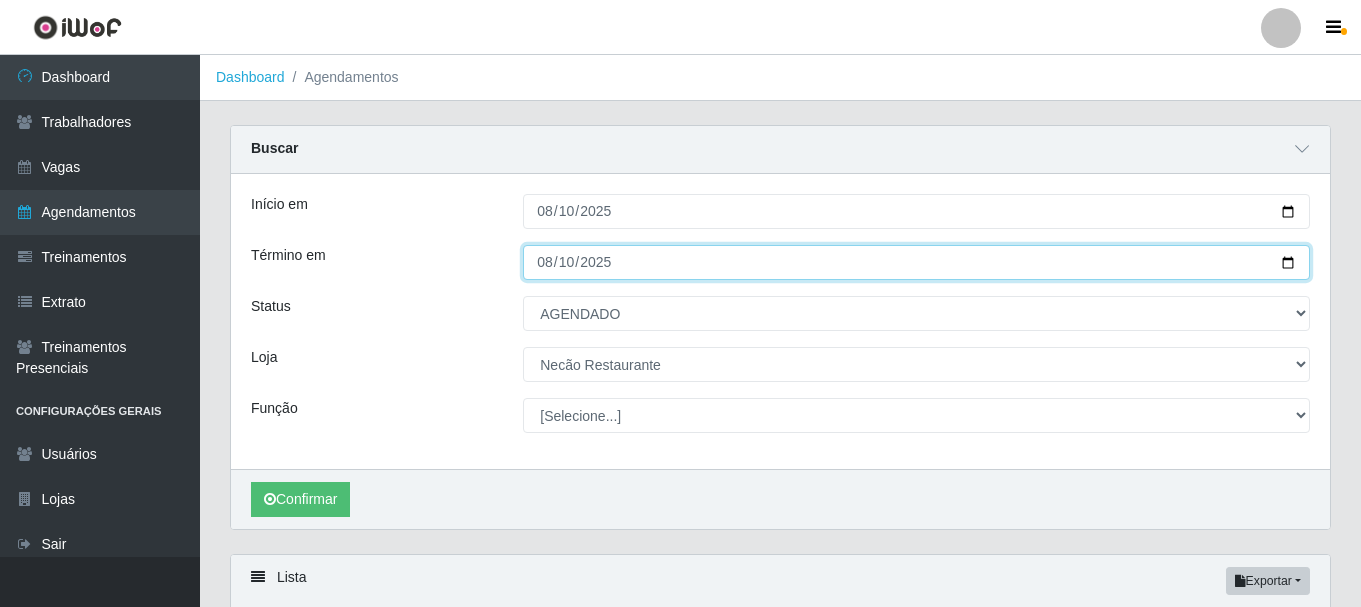 click on "[DATE]" at bounding box center (916, 262) 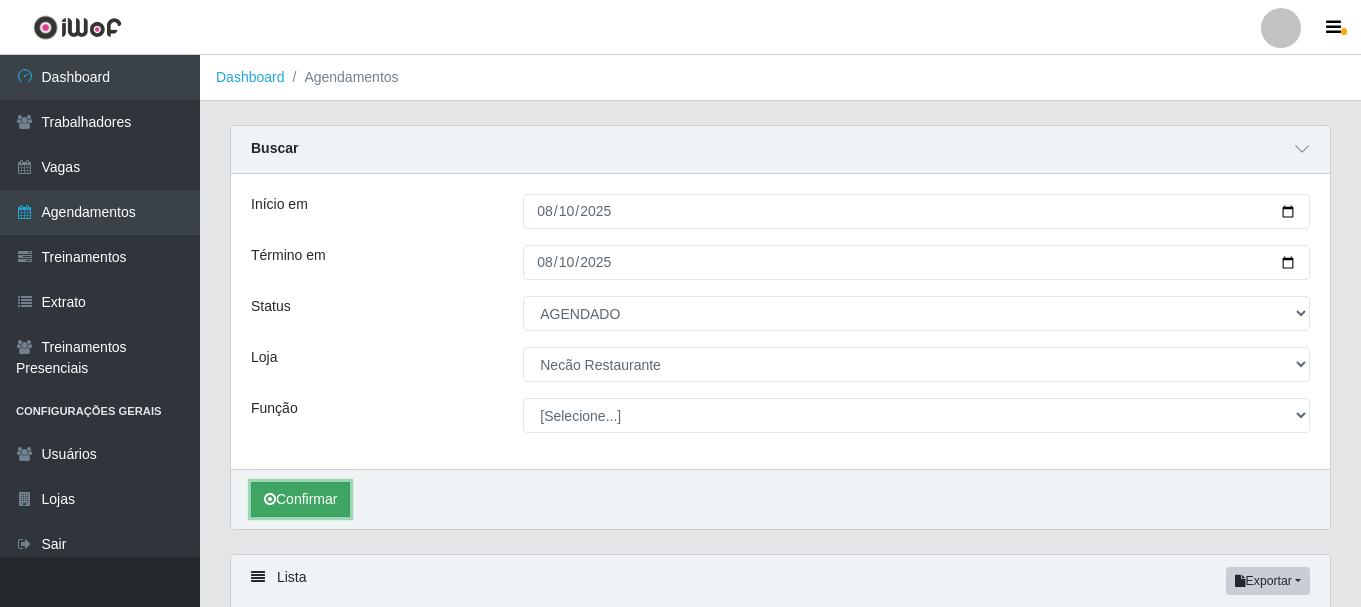 click at bounding box center (270, 499) 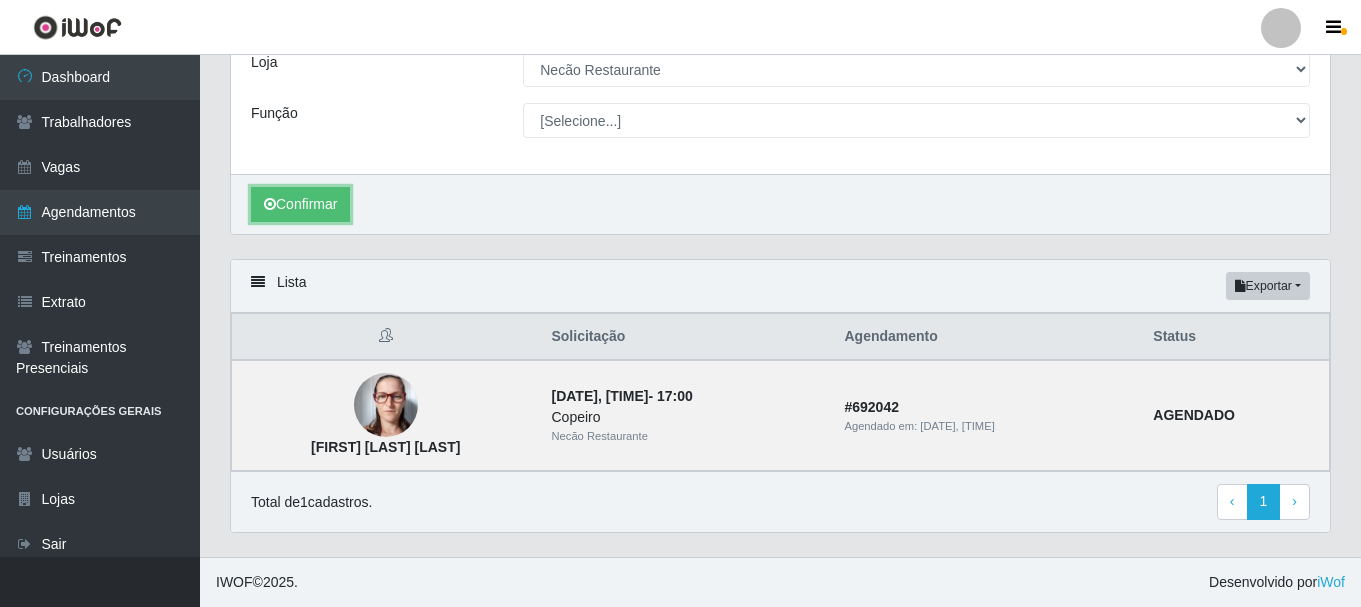 scroll, scrollTop: 0, scrollLeft: 0, axis: both 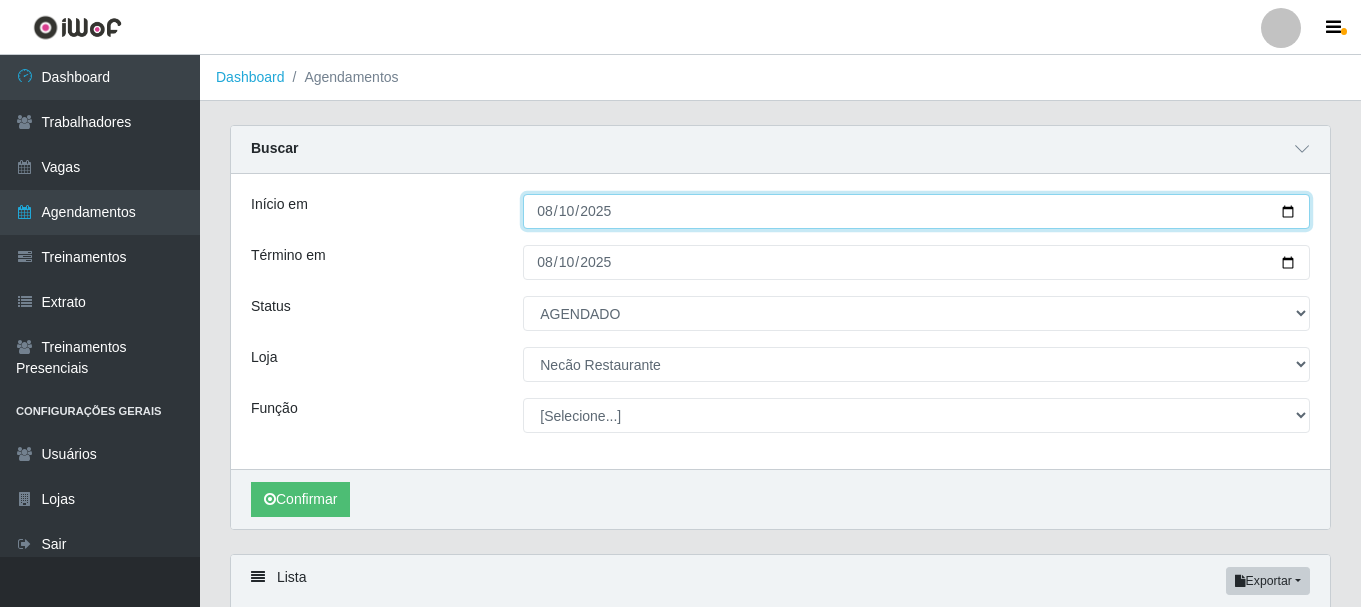 click on "[DATE]" at bounding box center [916, 211] 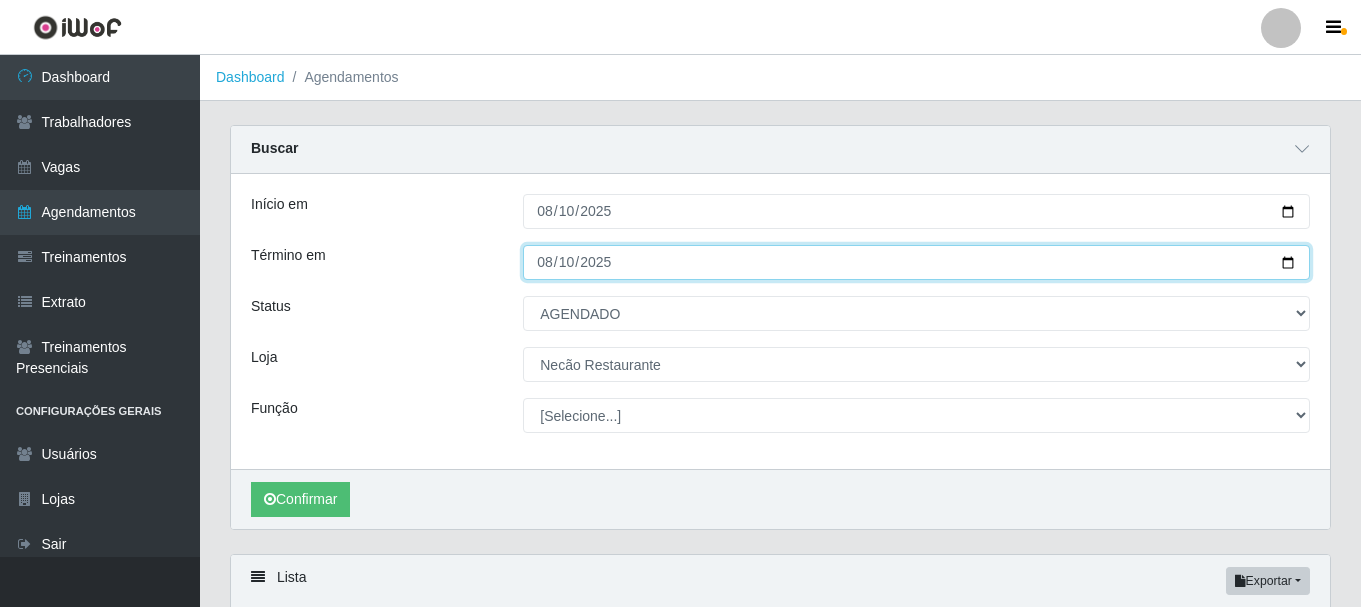 click on "[DATE]" at bounding box center (916, 262) 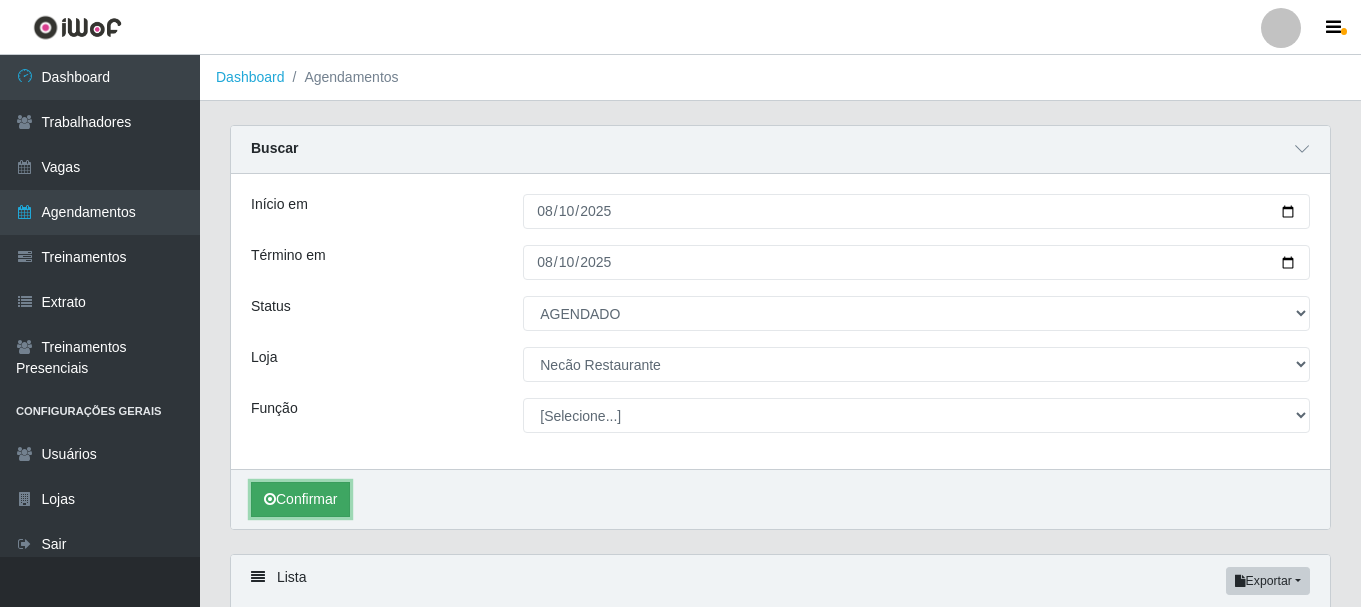 click on "Confirmar" at bounding box center (300, 499) 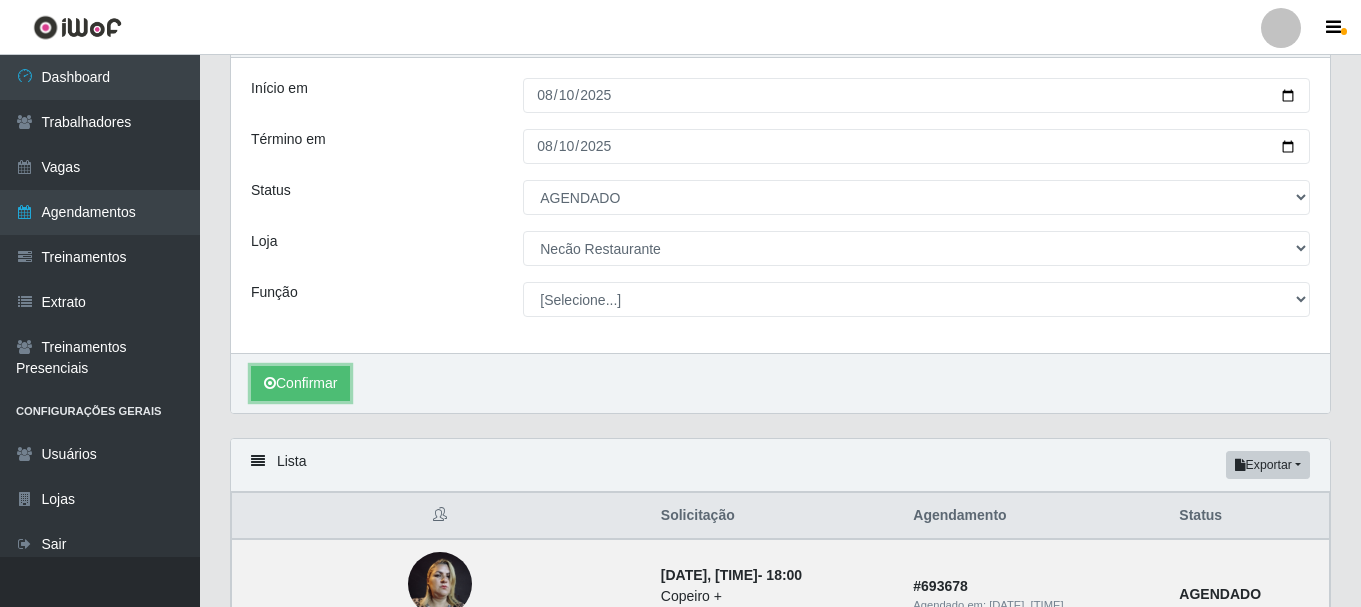 scroll, scrollTop: 16, scrollLeft: 0, axis: vertical 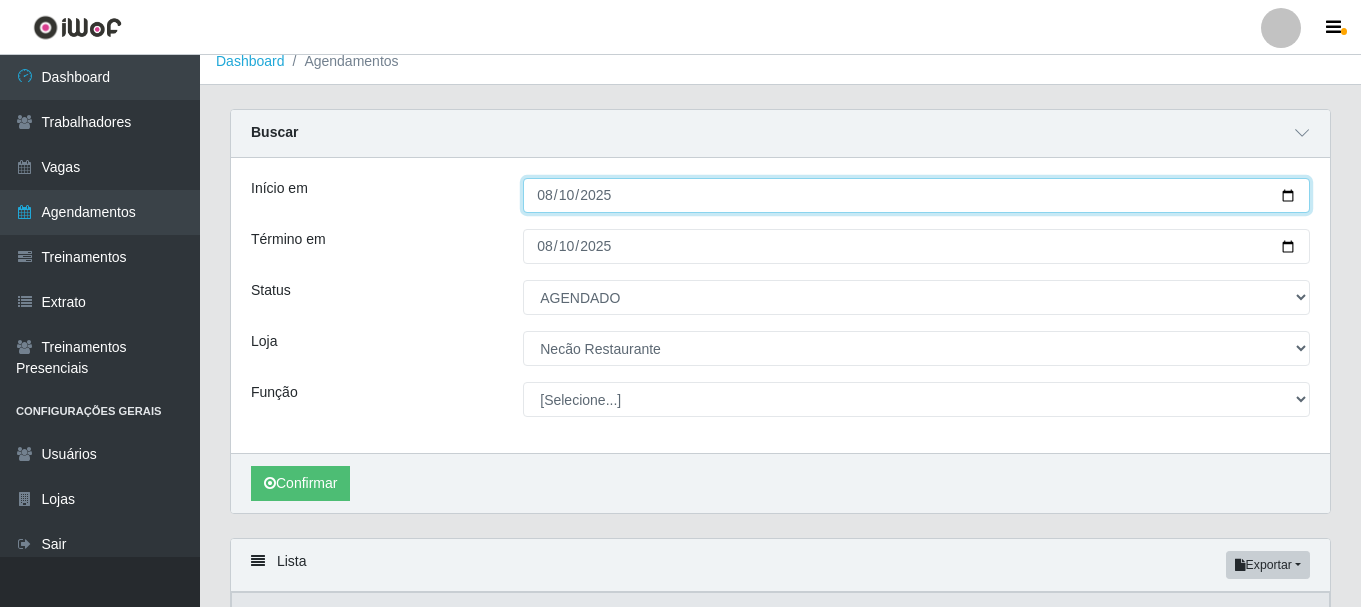 click on "[DATE]" at bounding box center (916, 195) 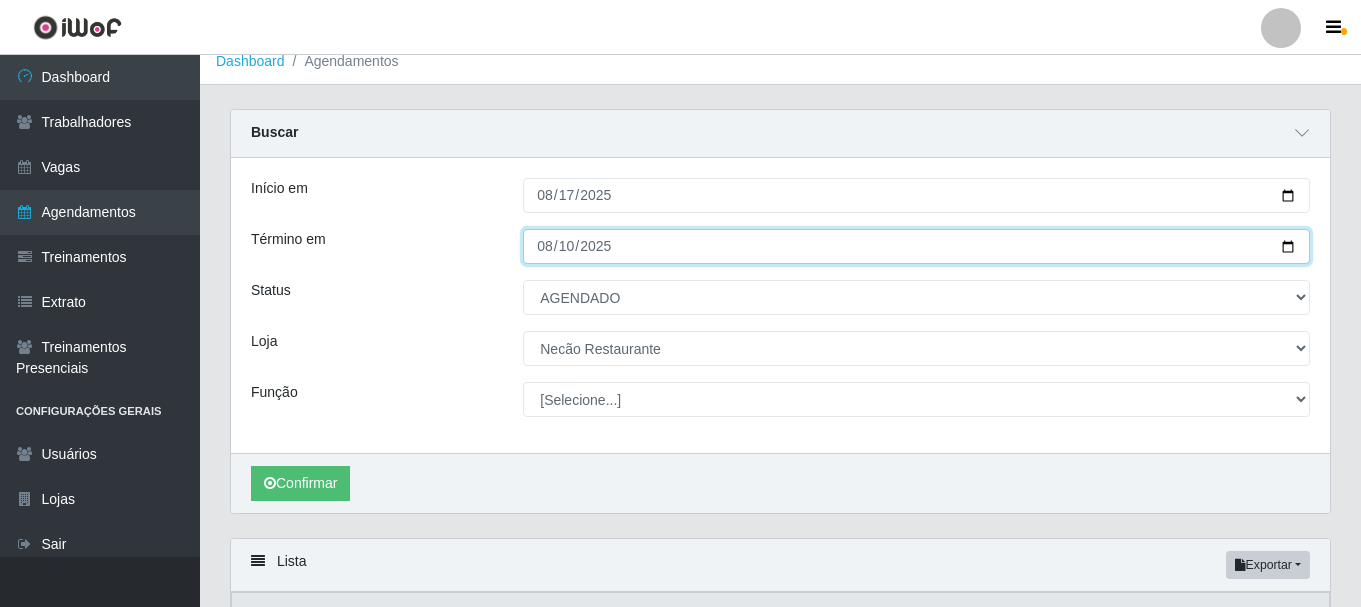 click on "[DATE]" at bounding box center [916, 246] 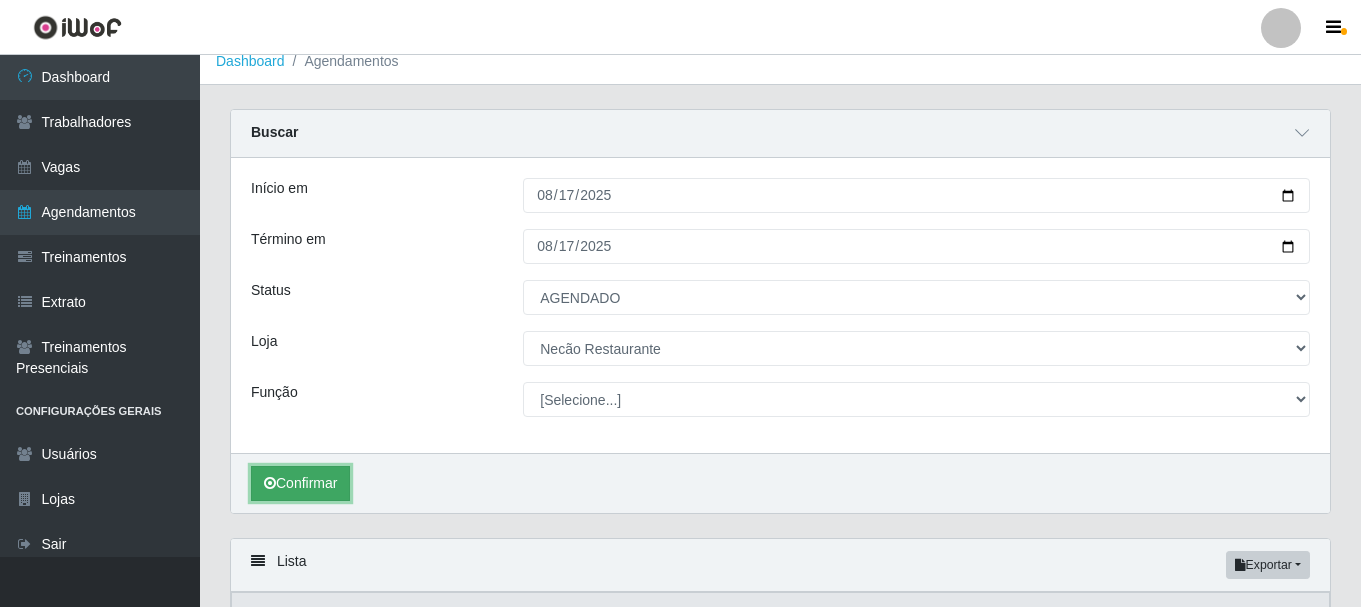 click on "Confirmar" at bounding box center [300, 483] 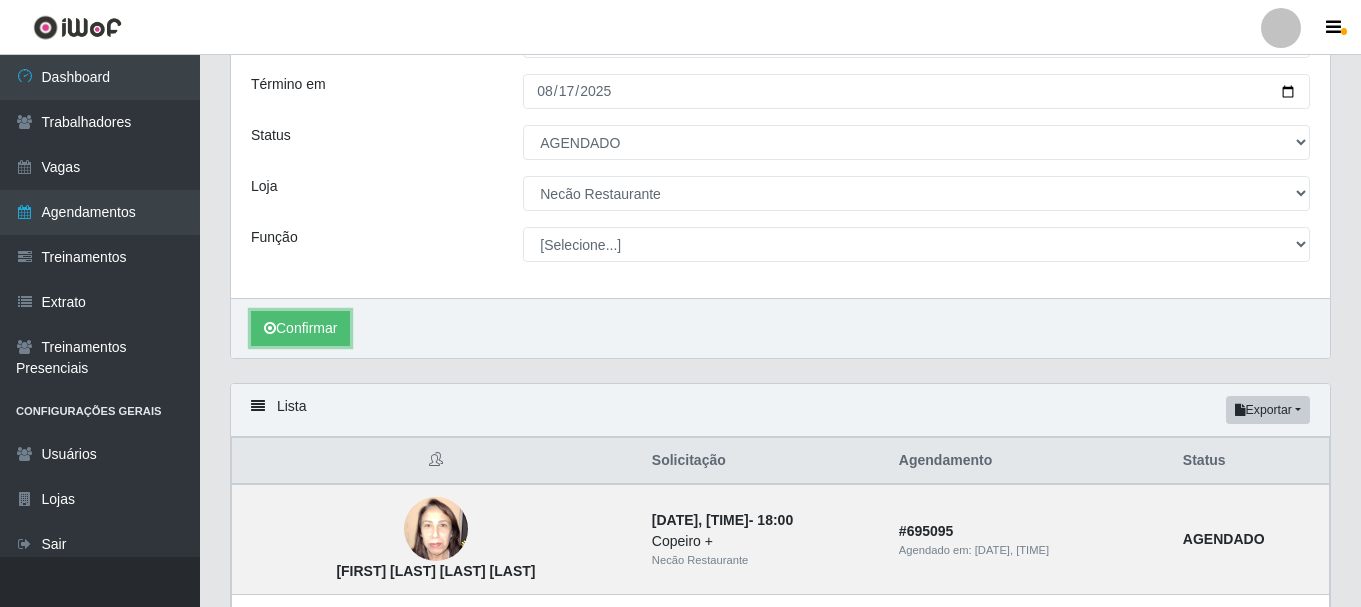 scroll, scrollTop: 0, scrollLeft: 0, axis: both 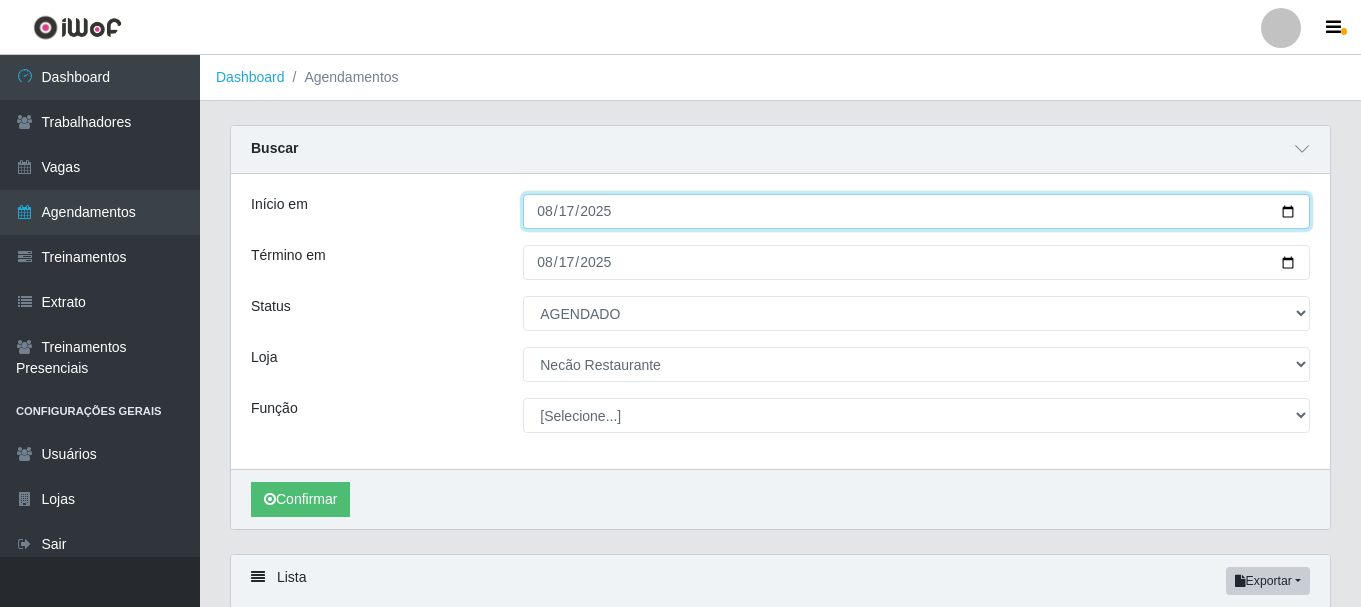 click on "2025-08-17" at bounding box center (916, 211) 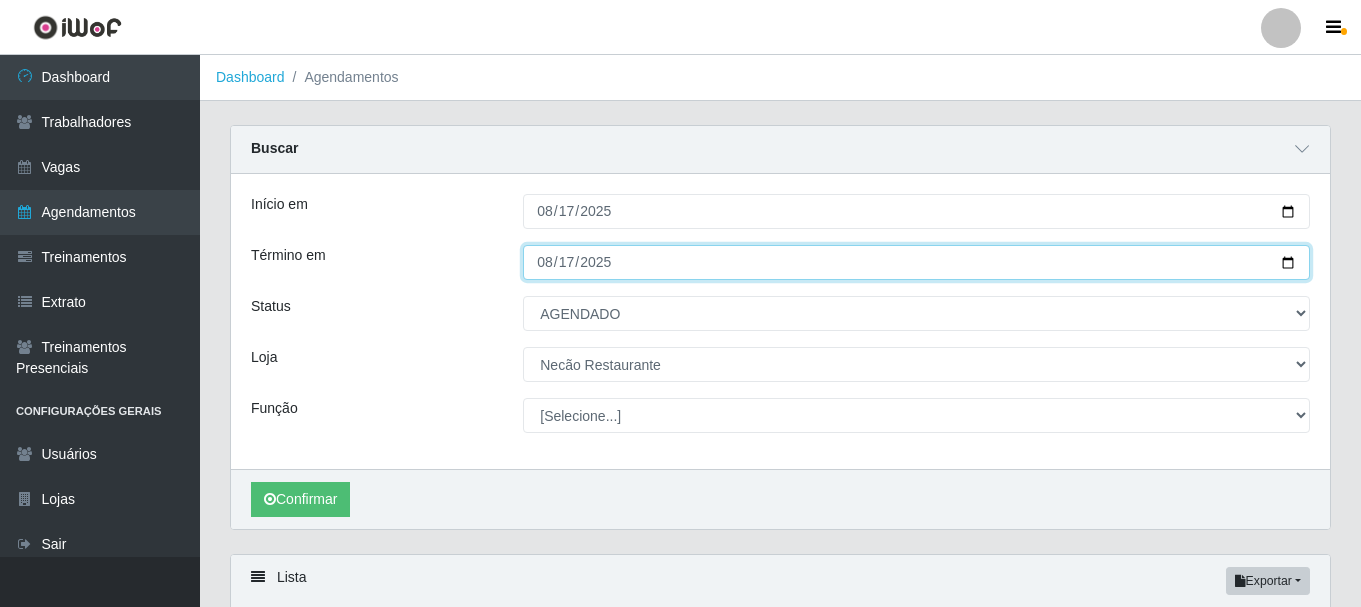 click on "2025-08-17" at bounding box center (916, 262) 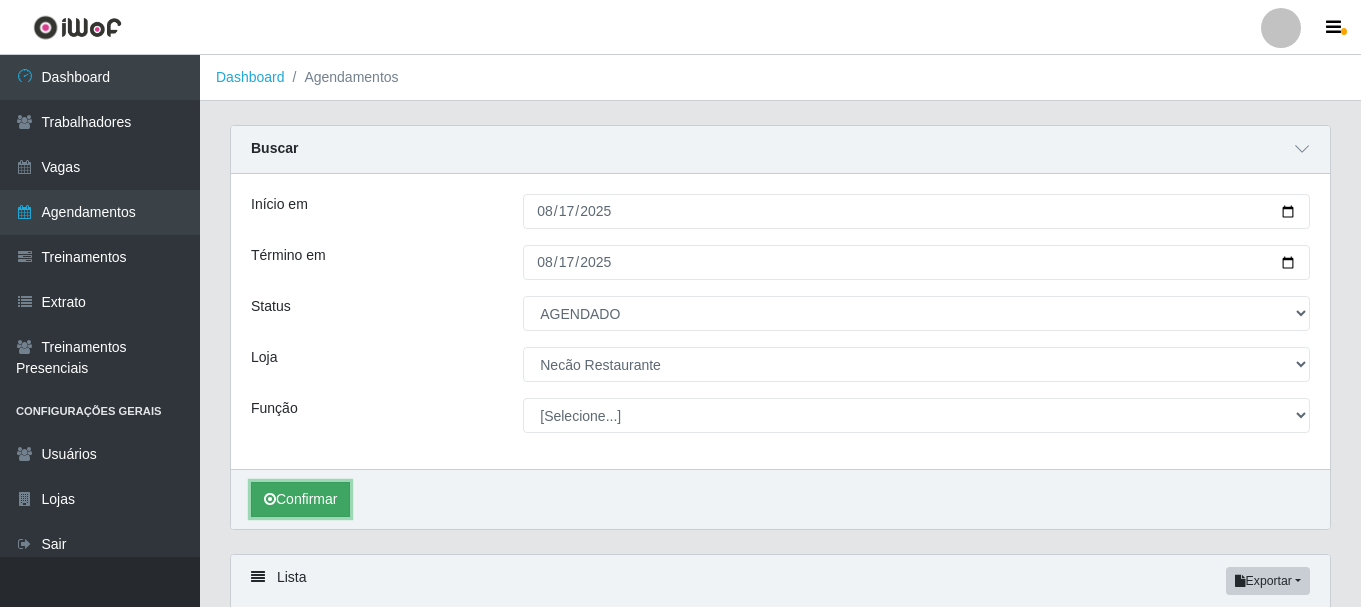click on "Confirmar" at bounding box center (300, 499) 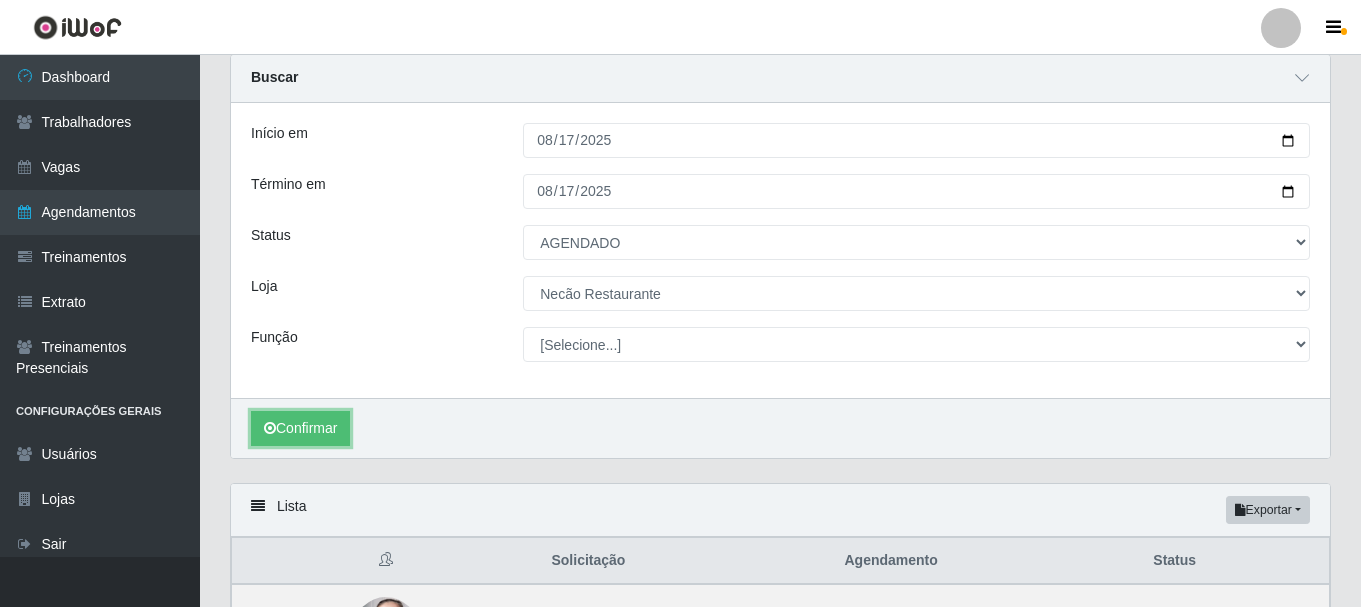 scroll, scrollTop: 0, scrollLeft: 0, axis: both 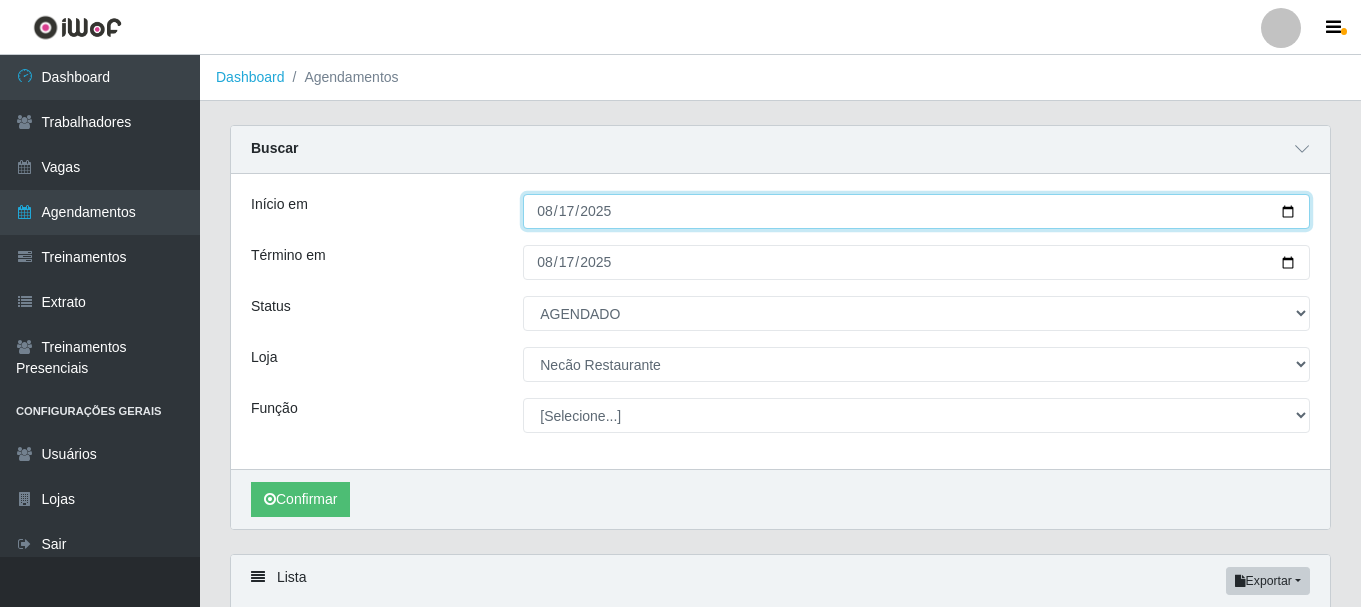 click on "[DATE]" at bounding box center (916, 211) 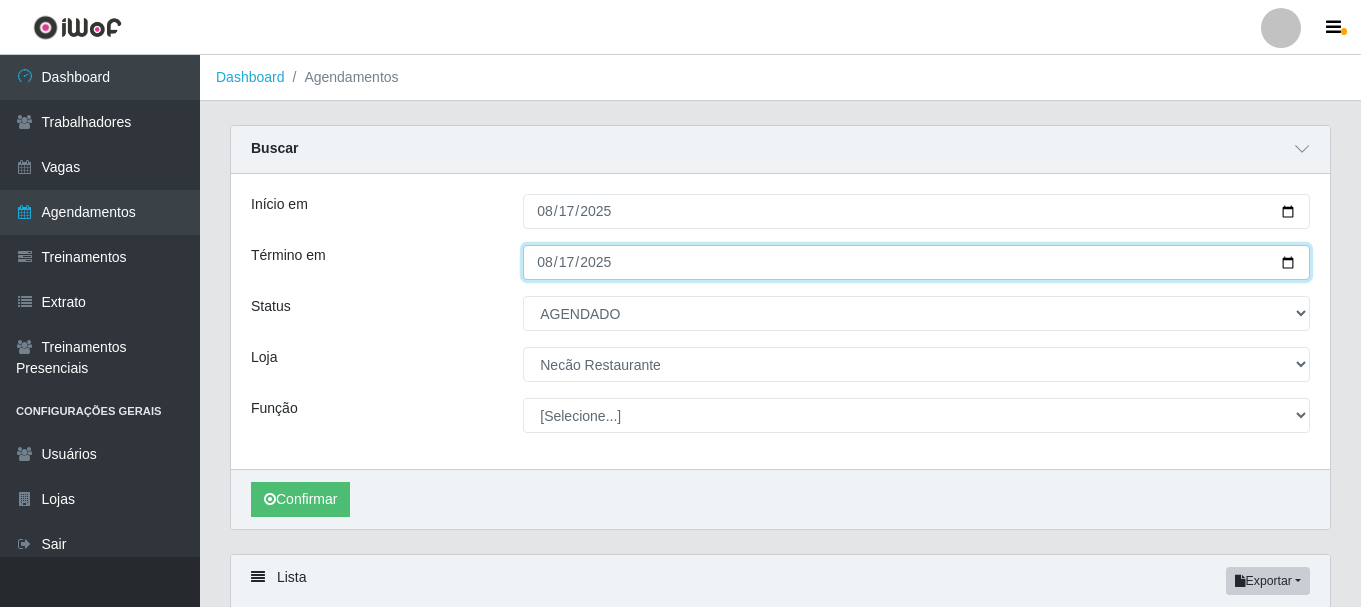 click on "[DATE]" at bounding box center [916, 262] 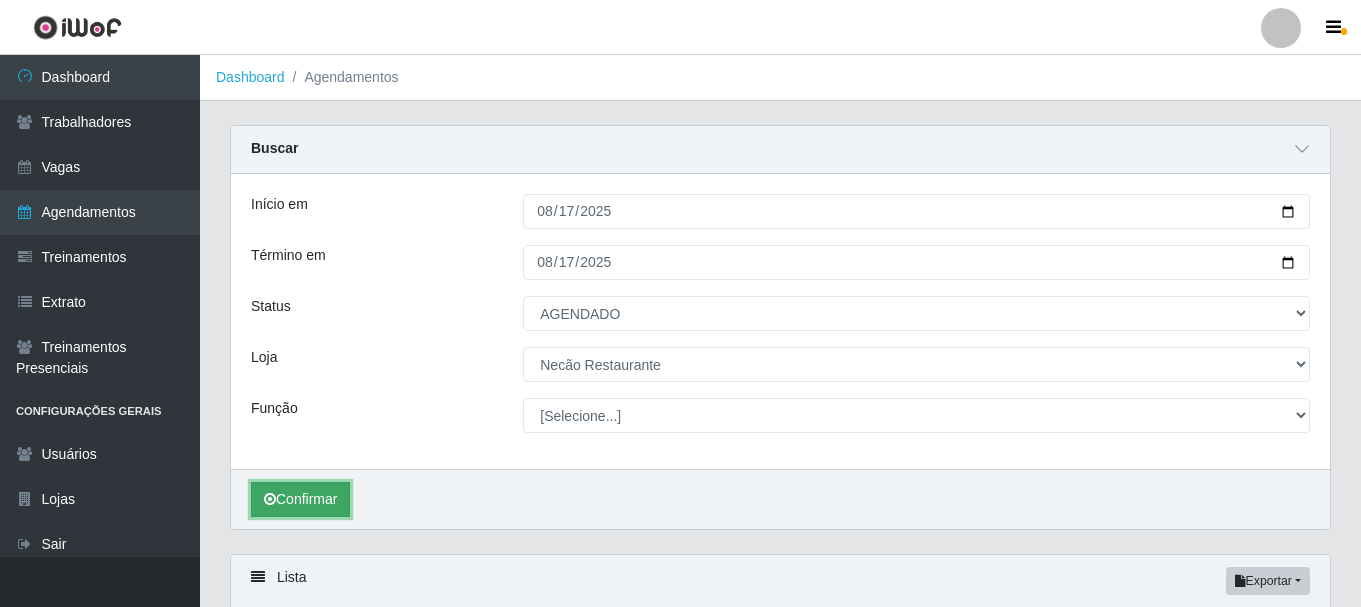 click on "Confirmar" at bounding box center [300, 499] 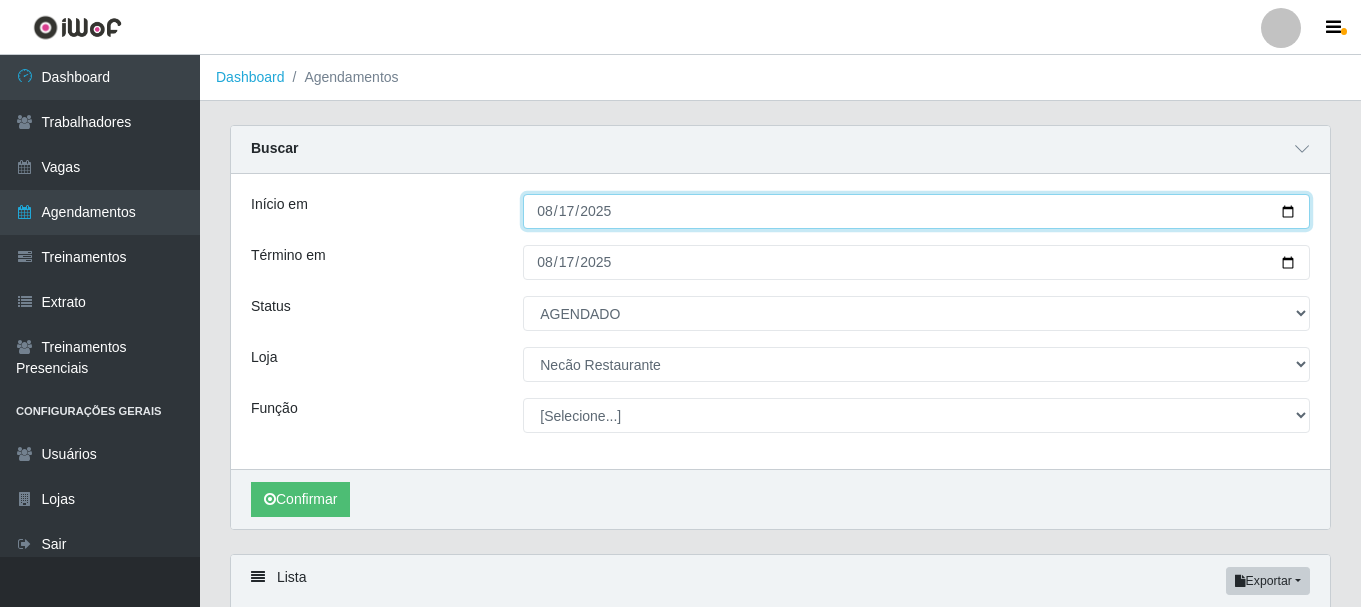 click on "[DATE]" at bounding box center (916, 211) 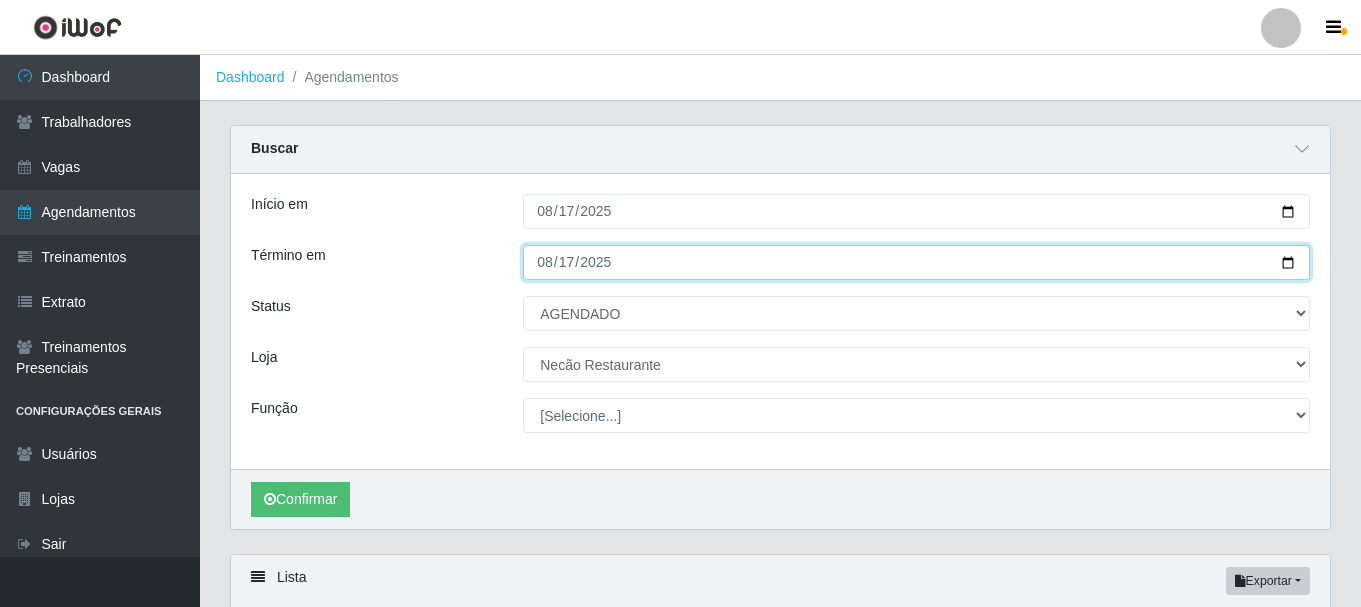 click on "[DATE]" at bounding box center (916, 262) 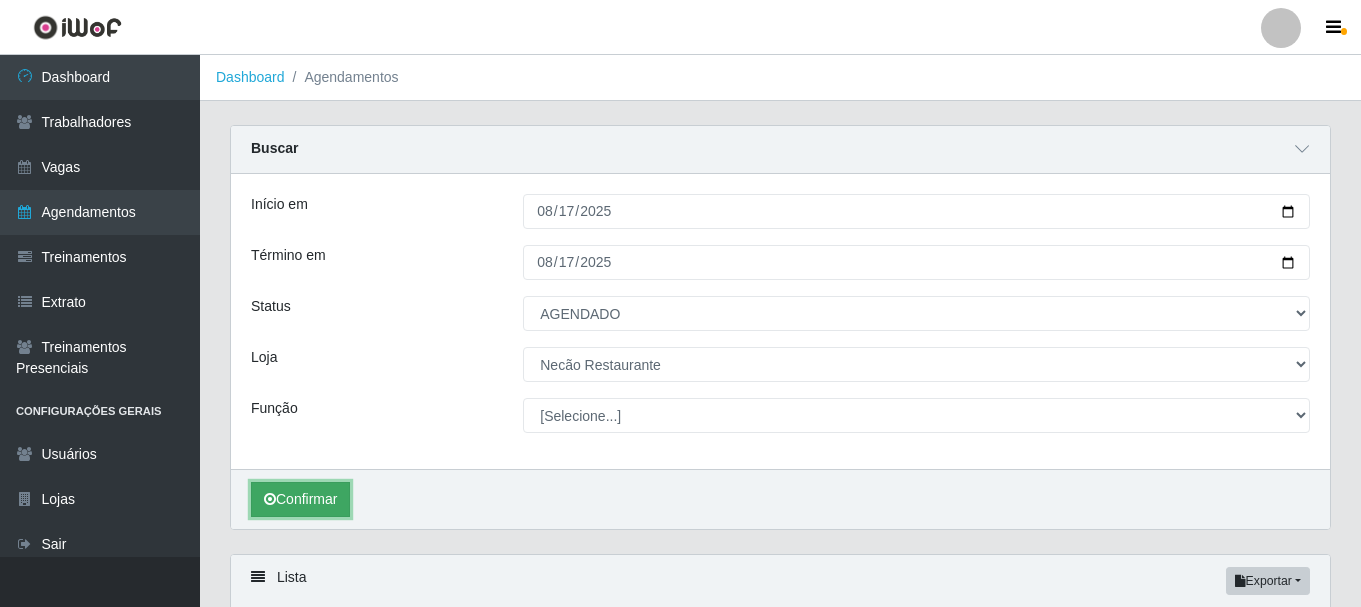 click on "Confirmar" at bounding box center (300, 499) 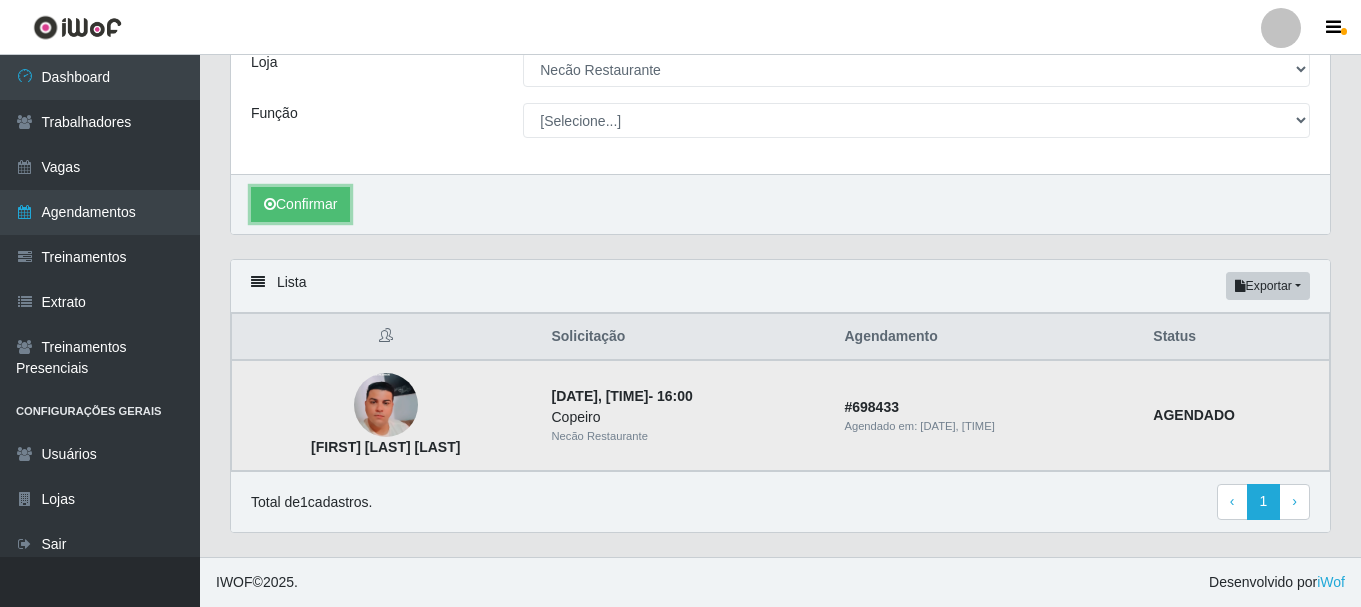 scroll, scrollTop: 0, scrollLeft: 0, axis: both 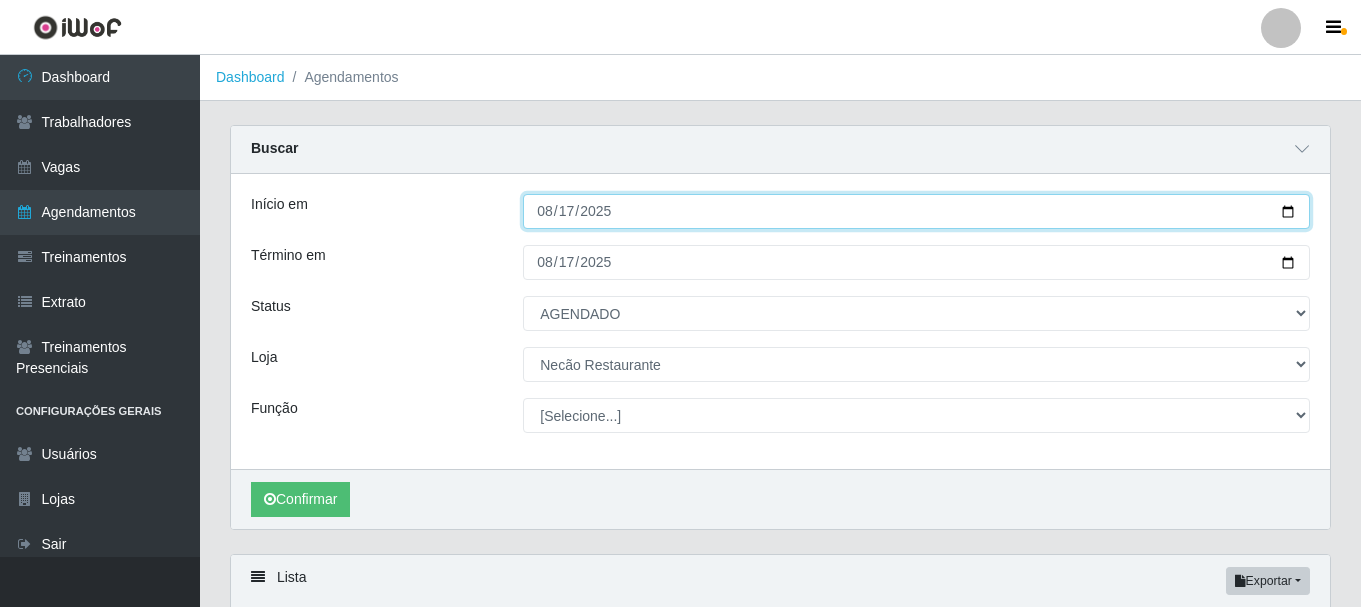 click on "[DATE]" at bounding box center [916, 211] 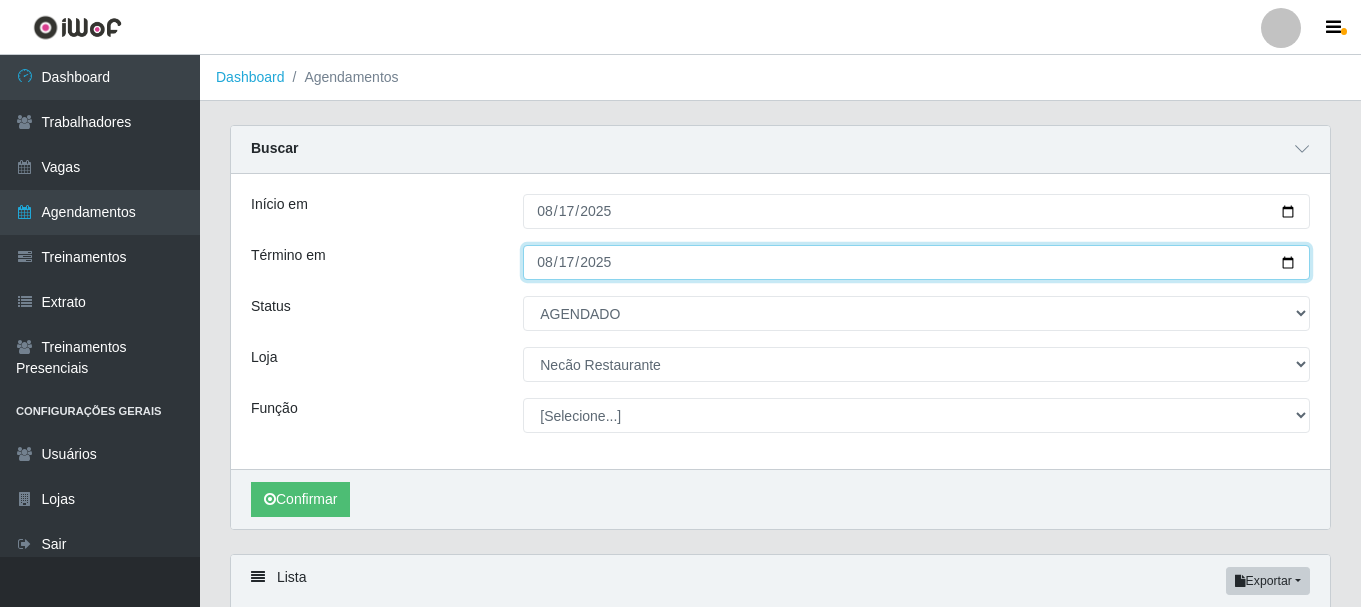 click on "[DATE]" at bounding box center [916, 262] 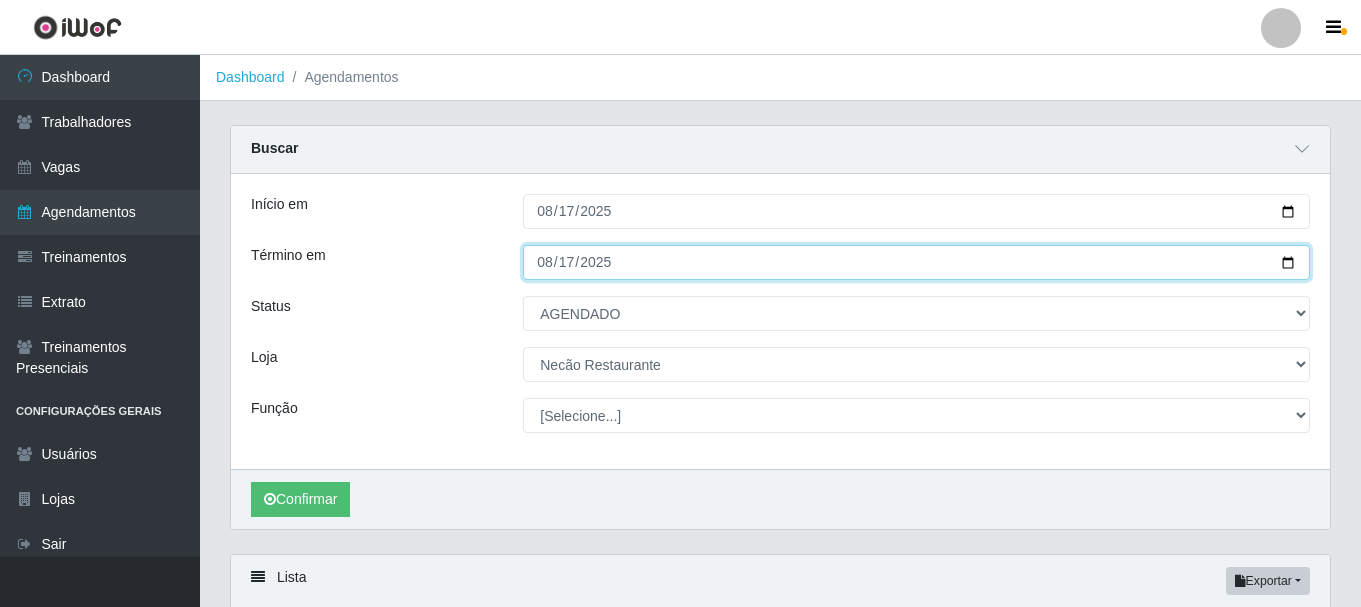 type on "[DATE]" 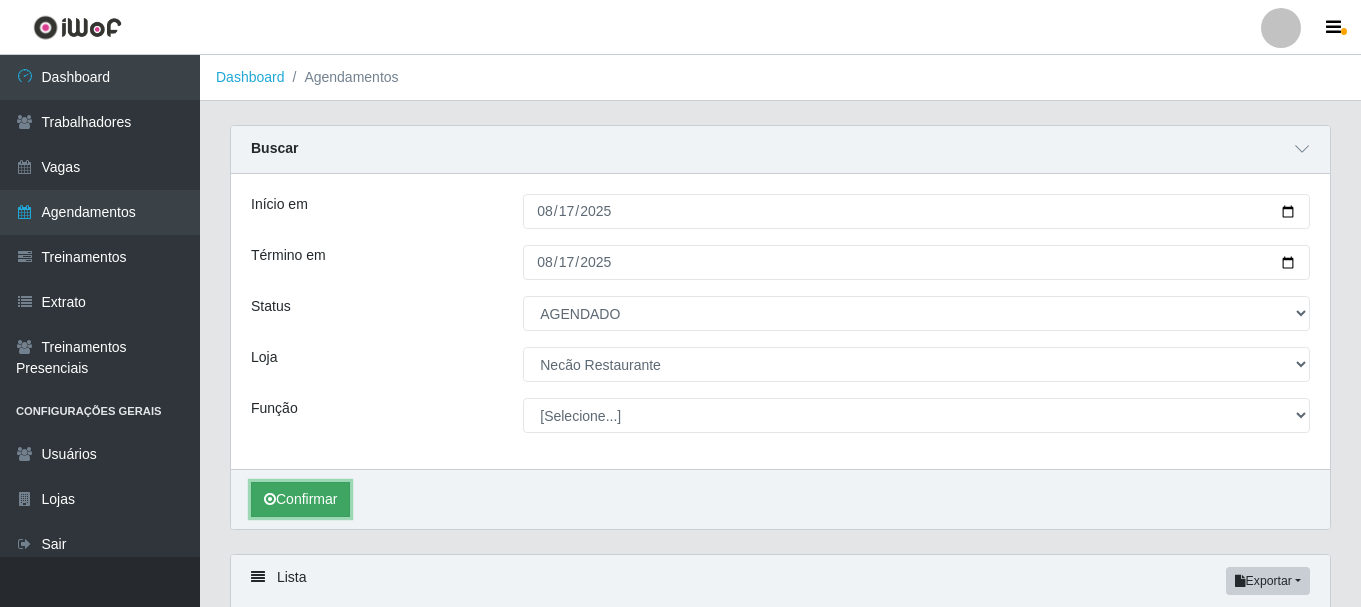 click on "Confirmar" at bounding box center (300, 499) 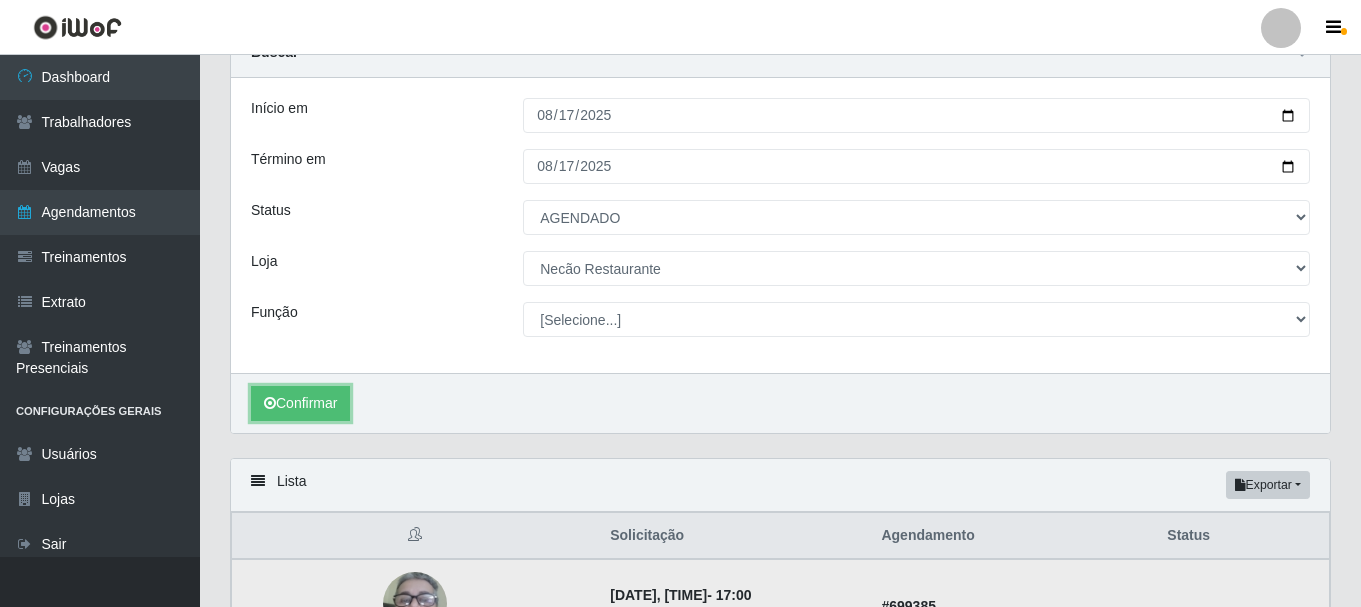 scroll, scrollTop: 0, scrollLeft: 0, axis: both 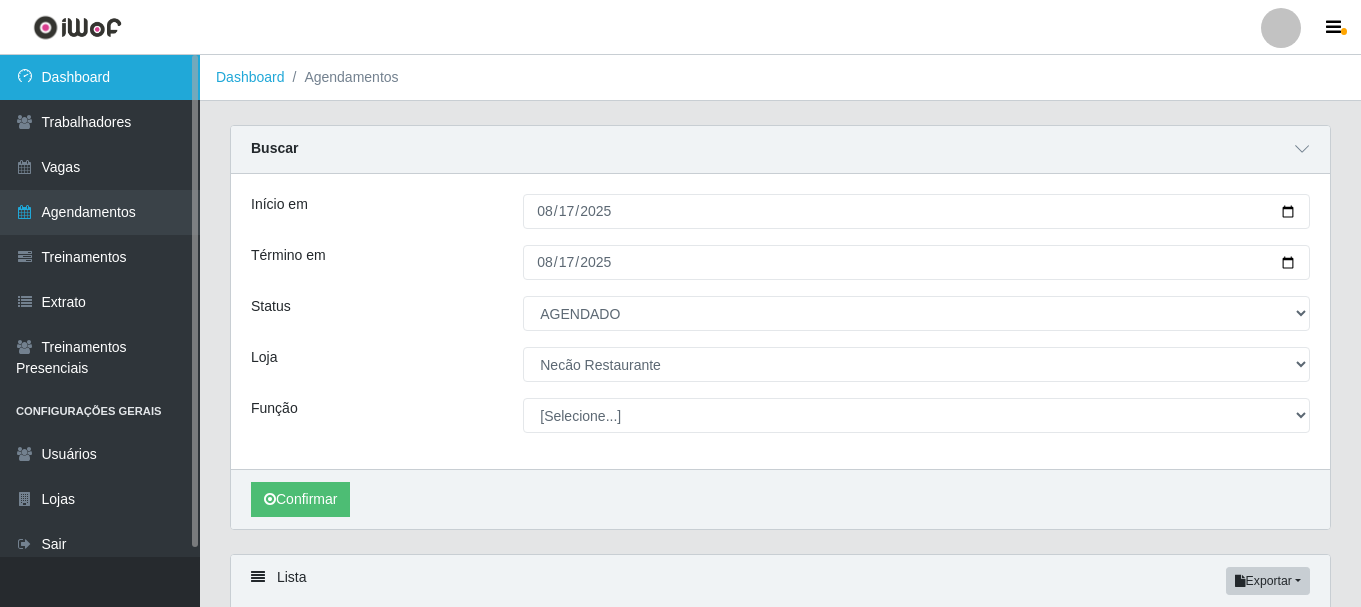 click on "Dashboard" at bounding box center [100, 77] 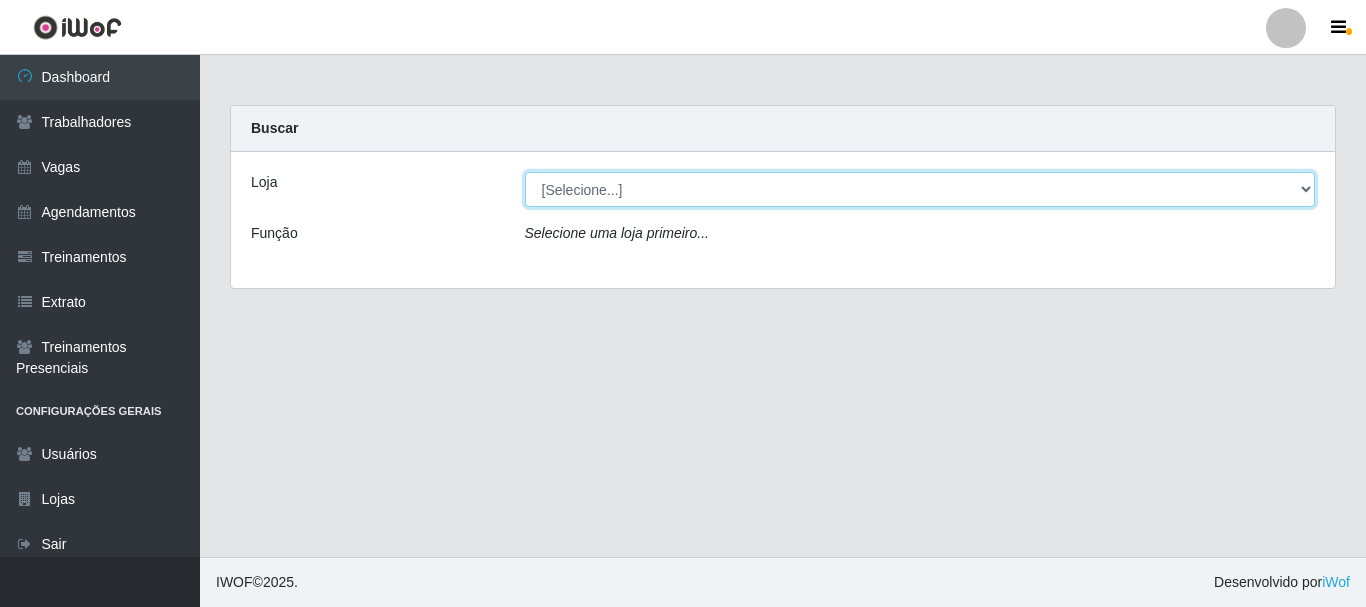 click on "[Selecione...] Necão Restaurante" at bounding box center (920, 189) 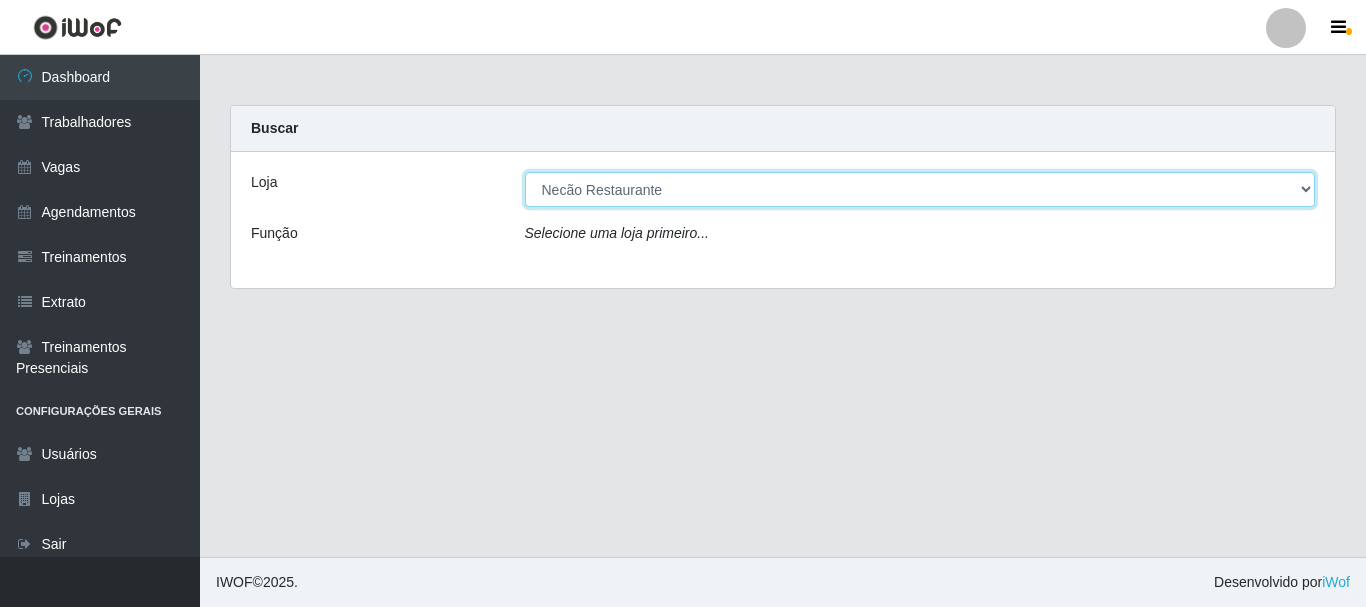 click on "[Selecione...] Necão Restaurante" at bounding box center (920, 189) 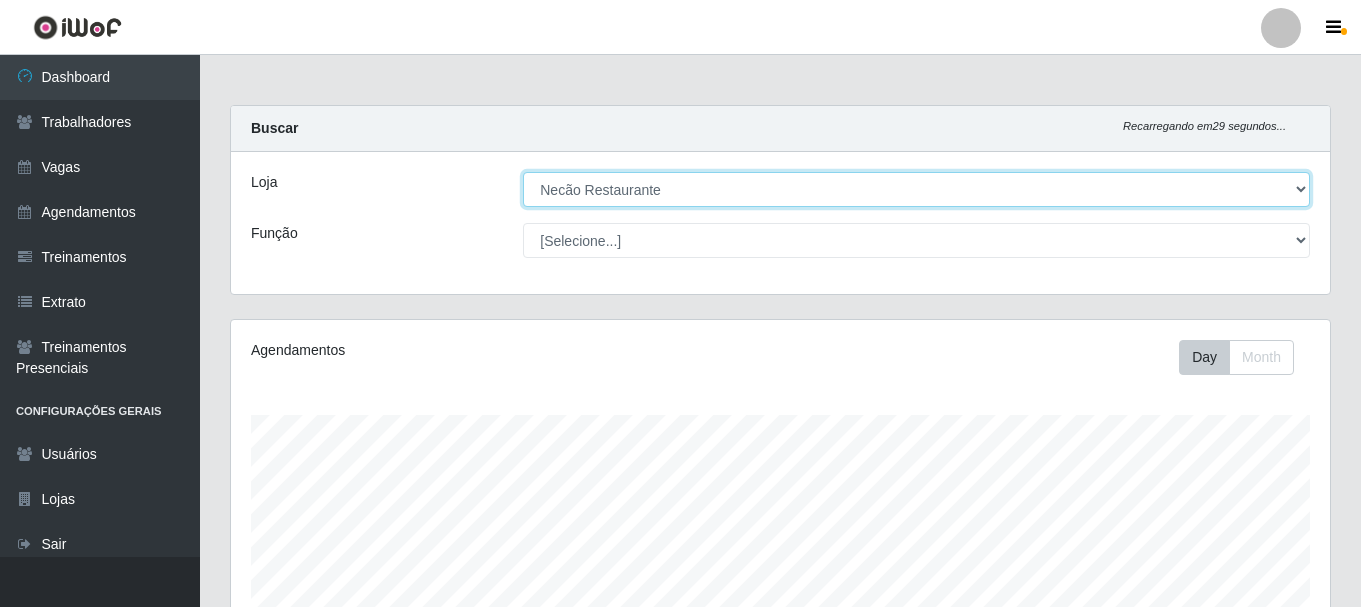 scroll, scrollTop: 999585, scrollLeft: 998901, axis: both 